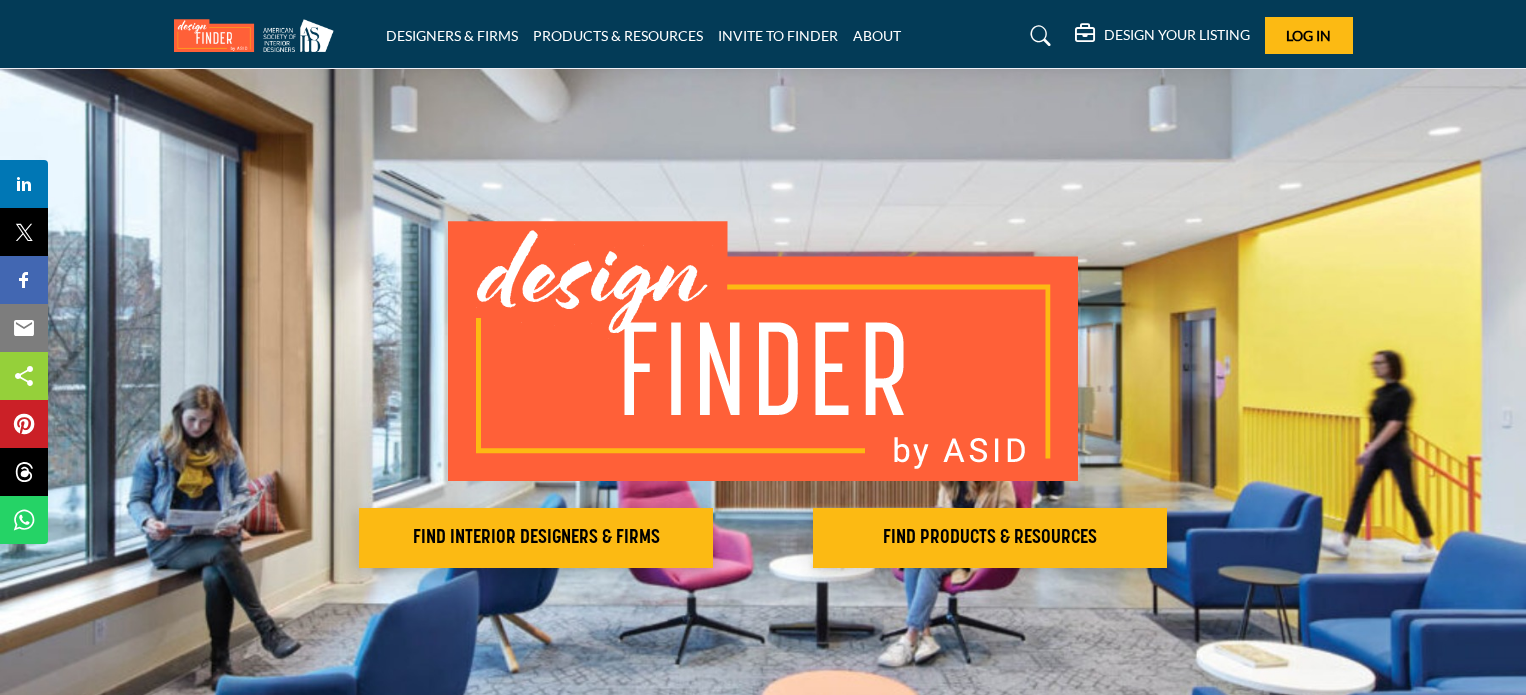 scroll, scrollTop: 0, scrollLeft: 0, axis: both 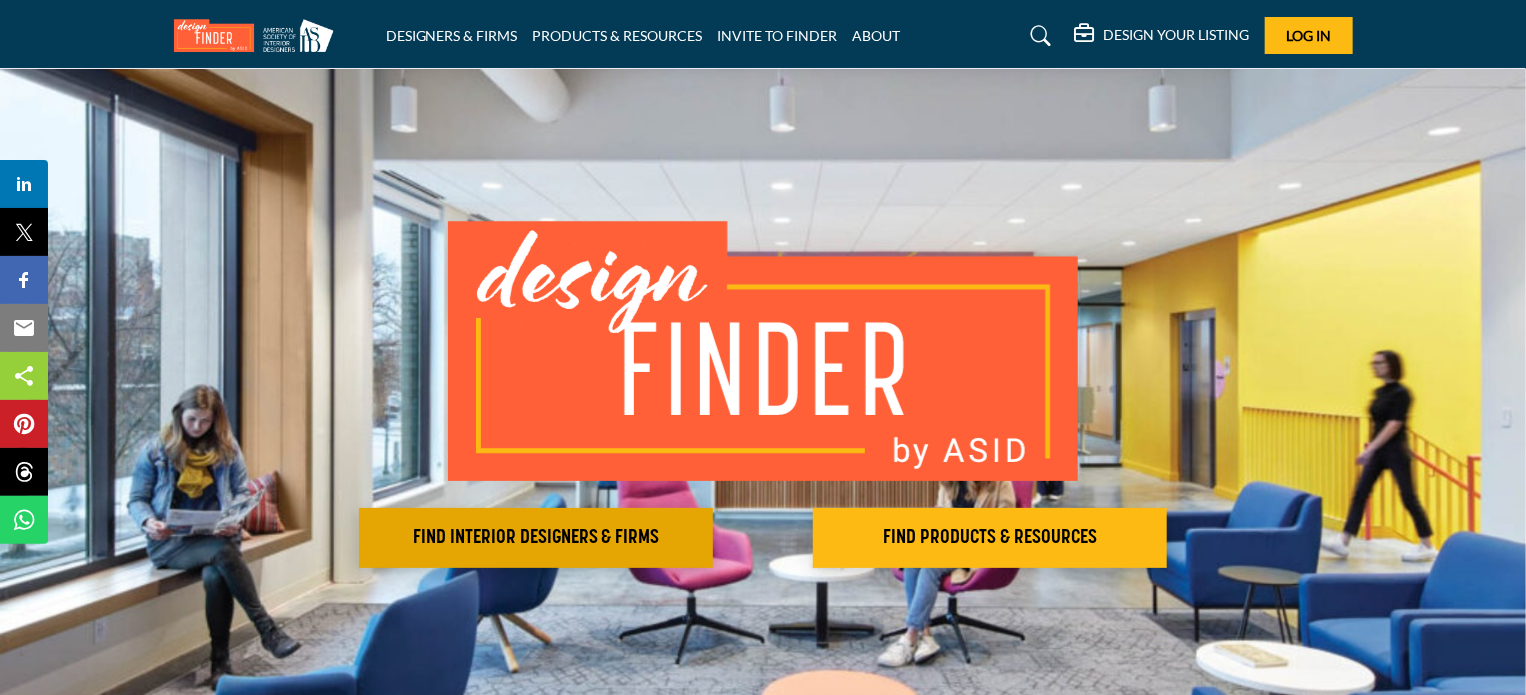 click on "FIND INTERIOR DESIGNERS & FIRMS" at bounding box center [536, 538] 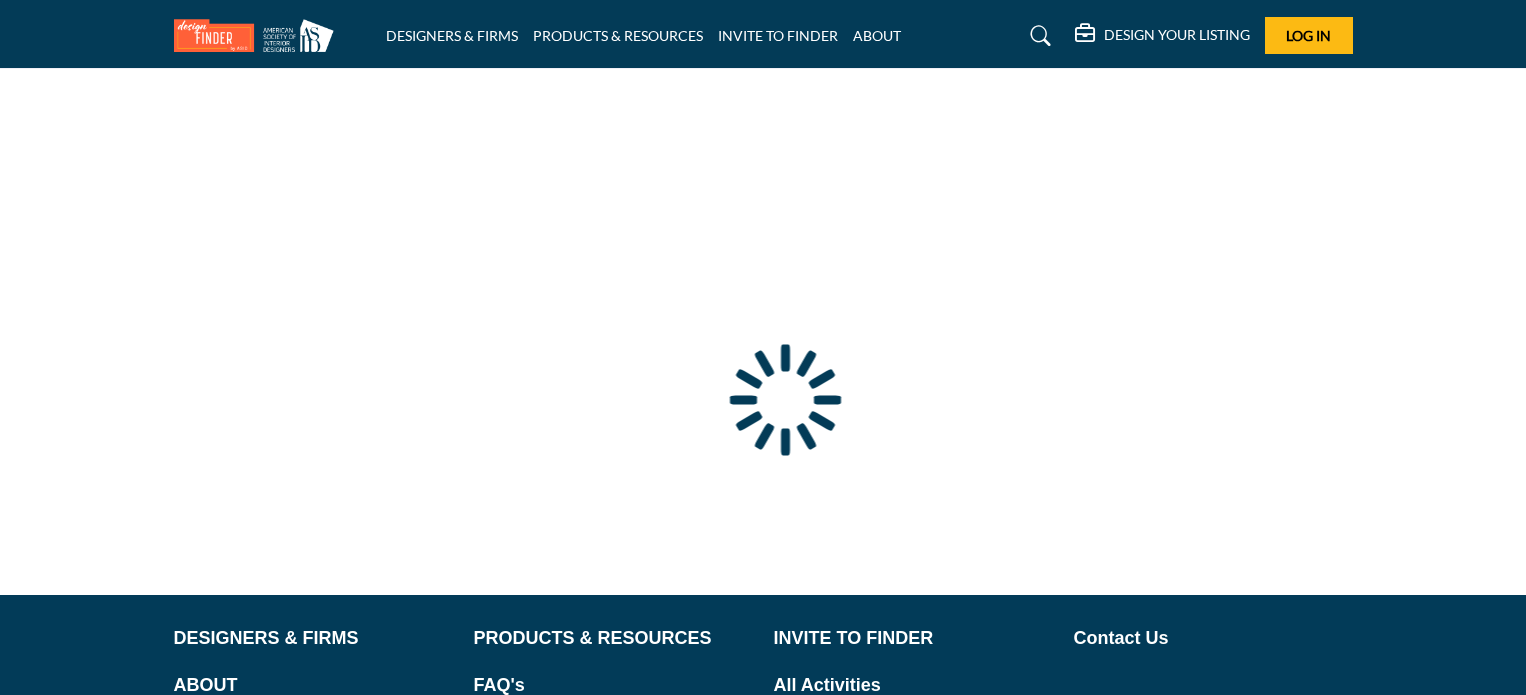 scroll, scrollTop: 0, scrollLeft: 0, axis: both 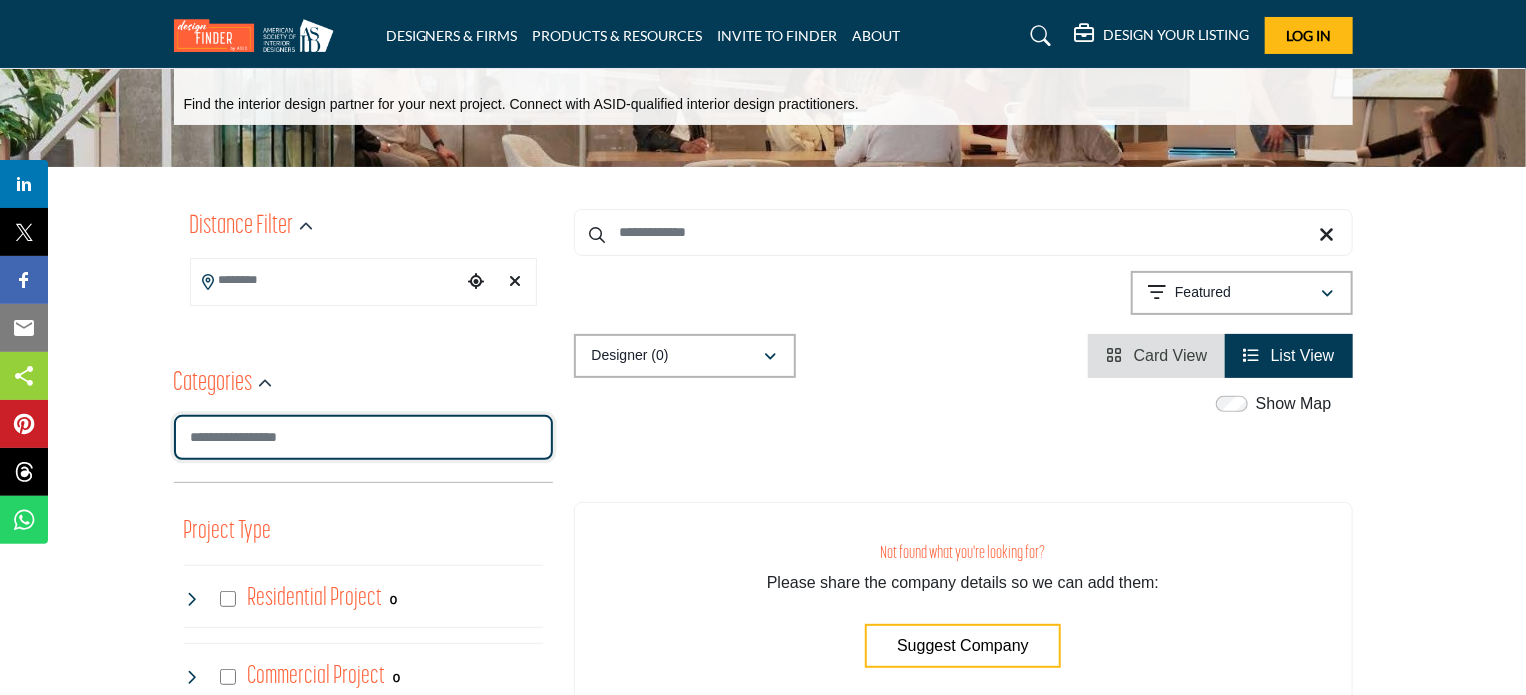 click at bounding box center [363, 437] 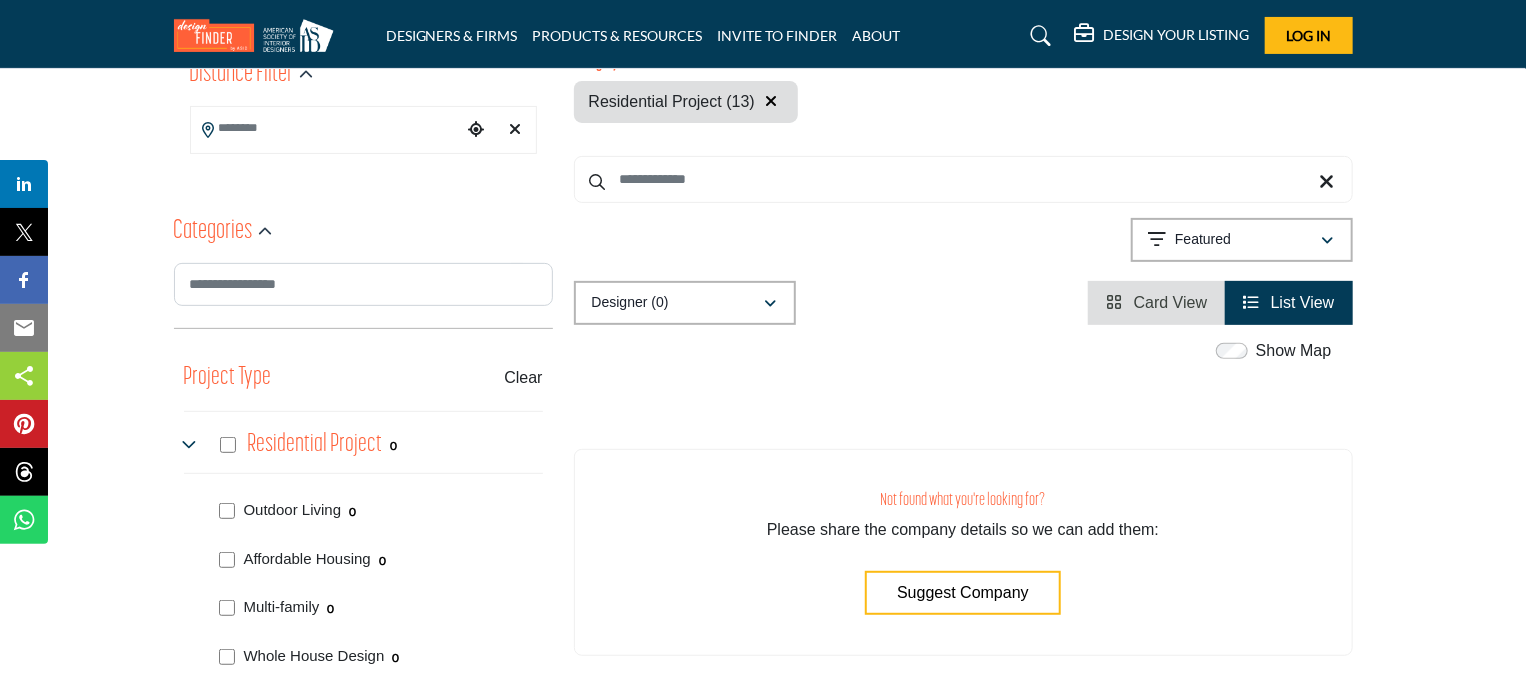 scroll, scrollTop: 300, scrollLeft: 0, axis: vertical 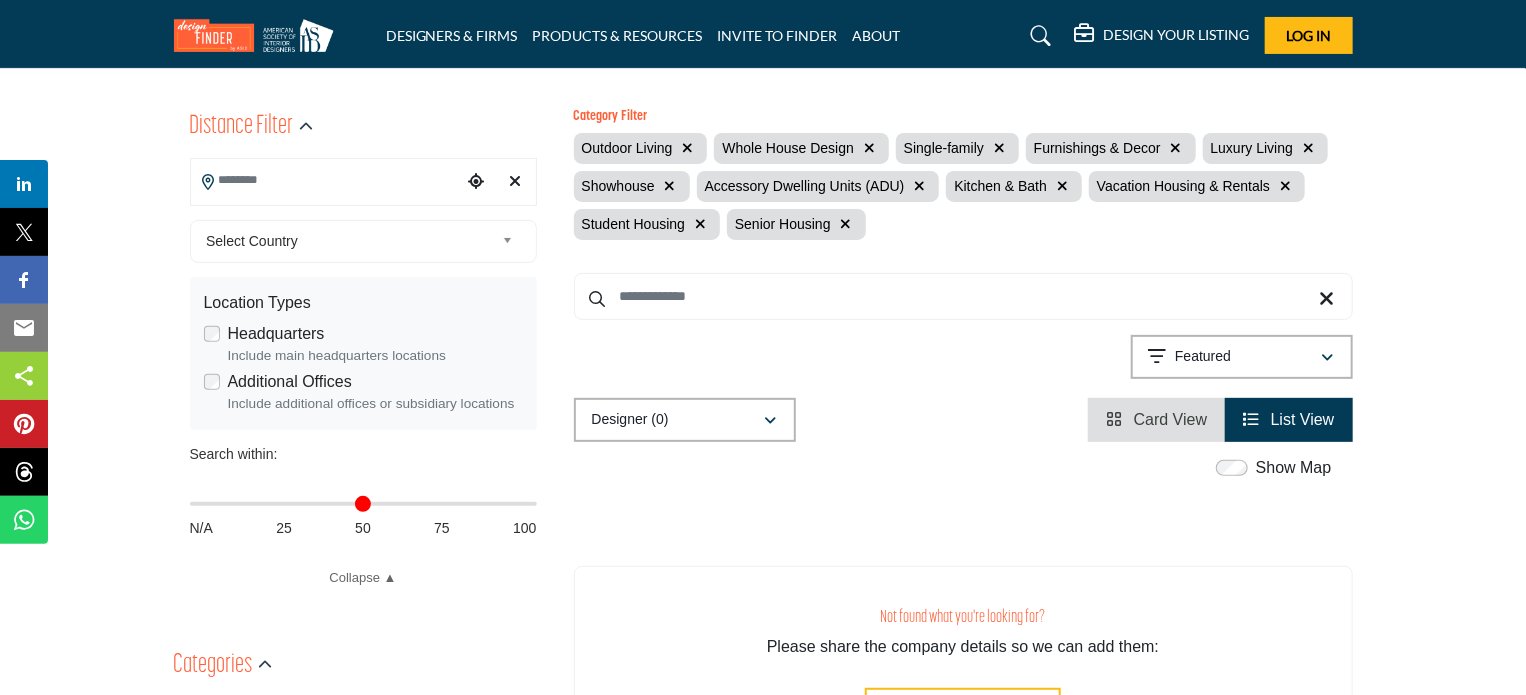click at bounding box center (326, 180) 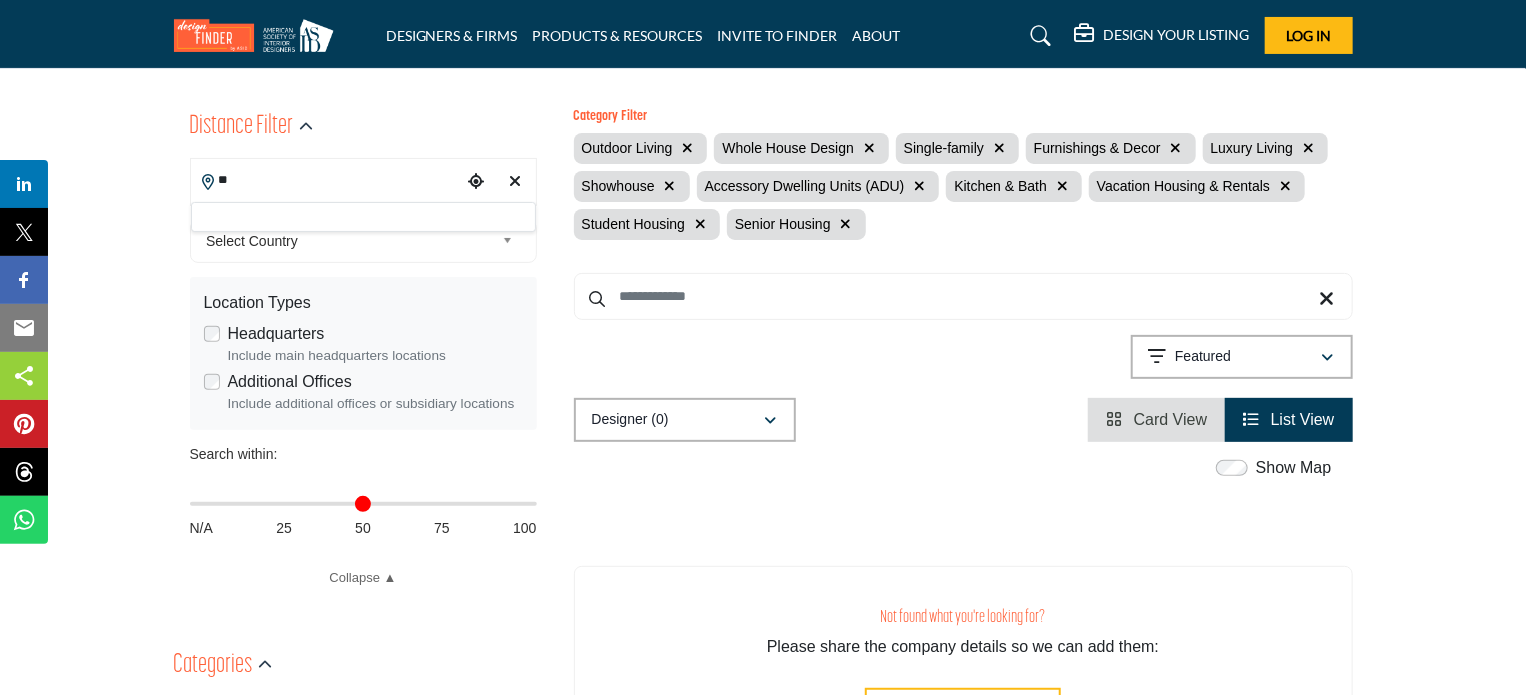type on "*" 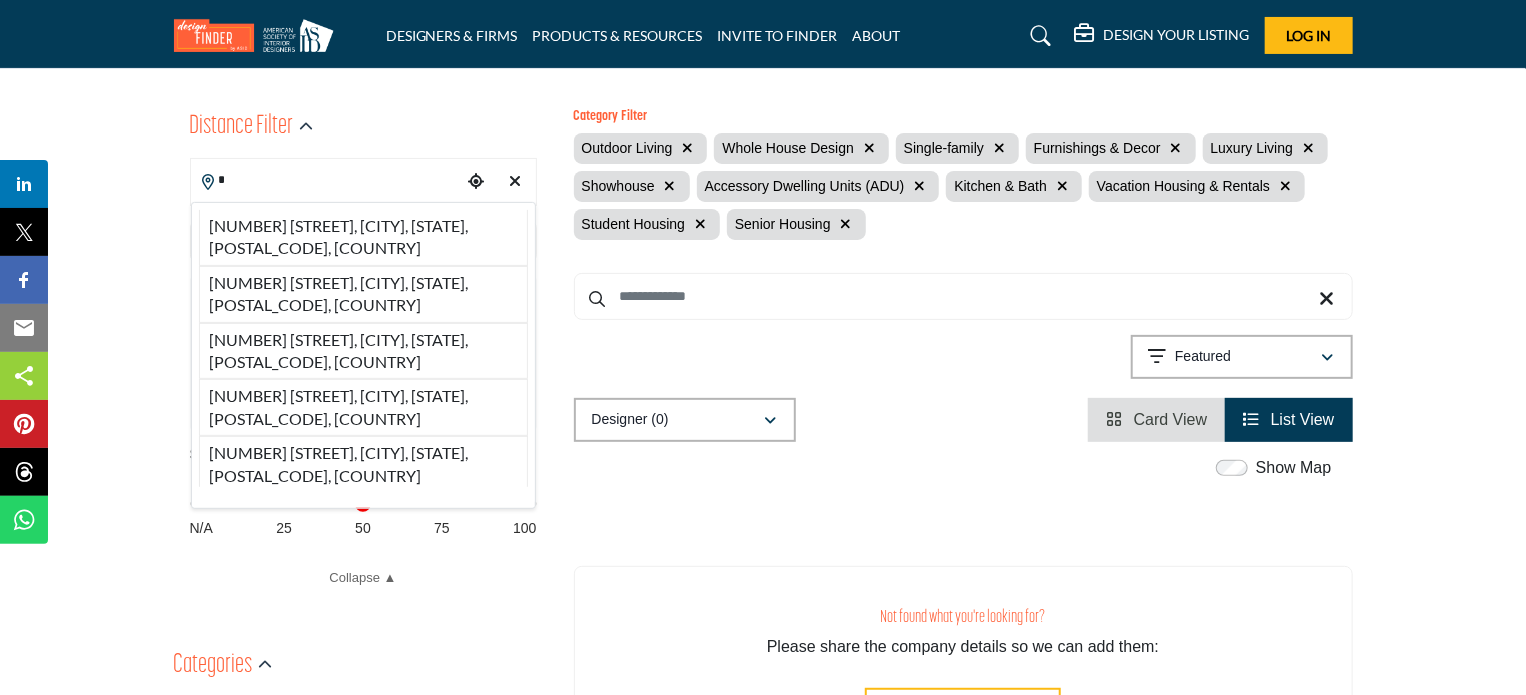 type 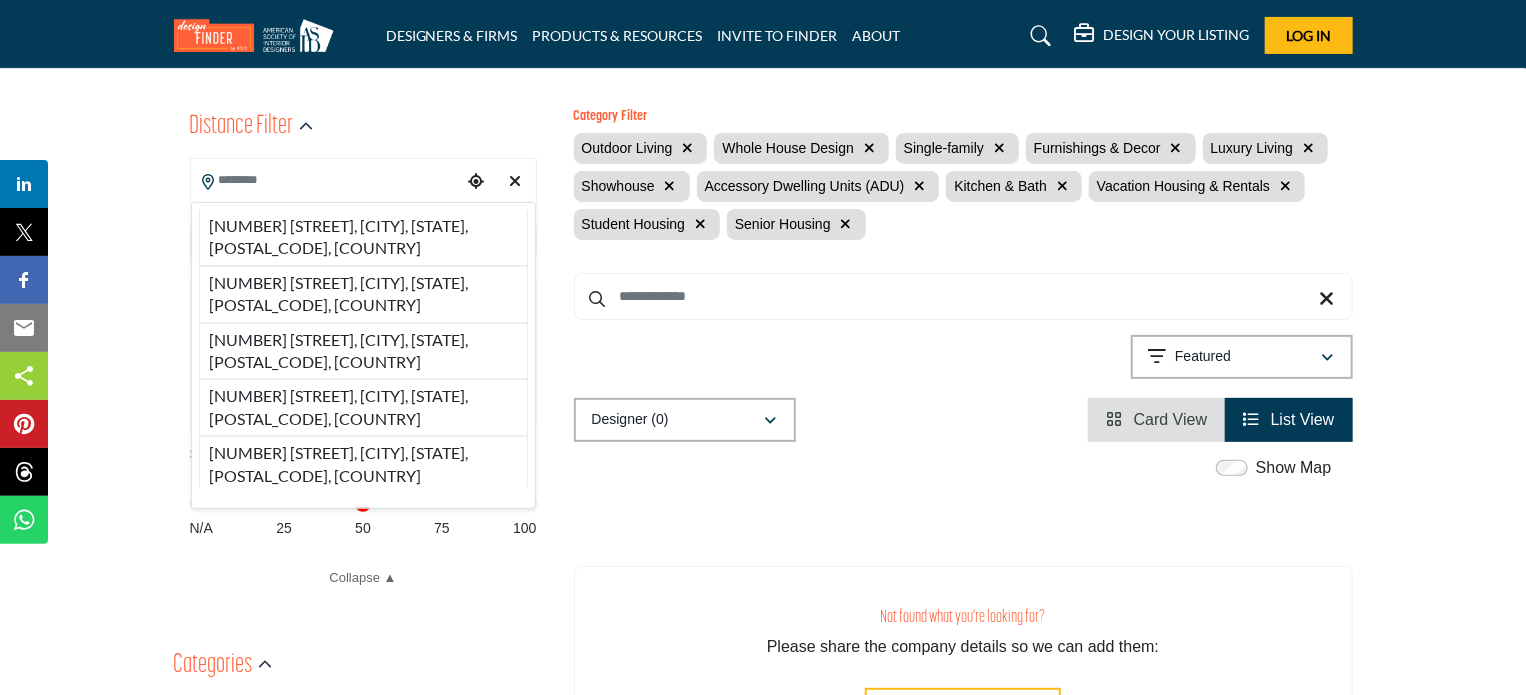 type on "***" 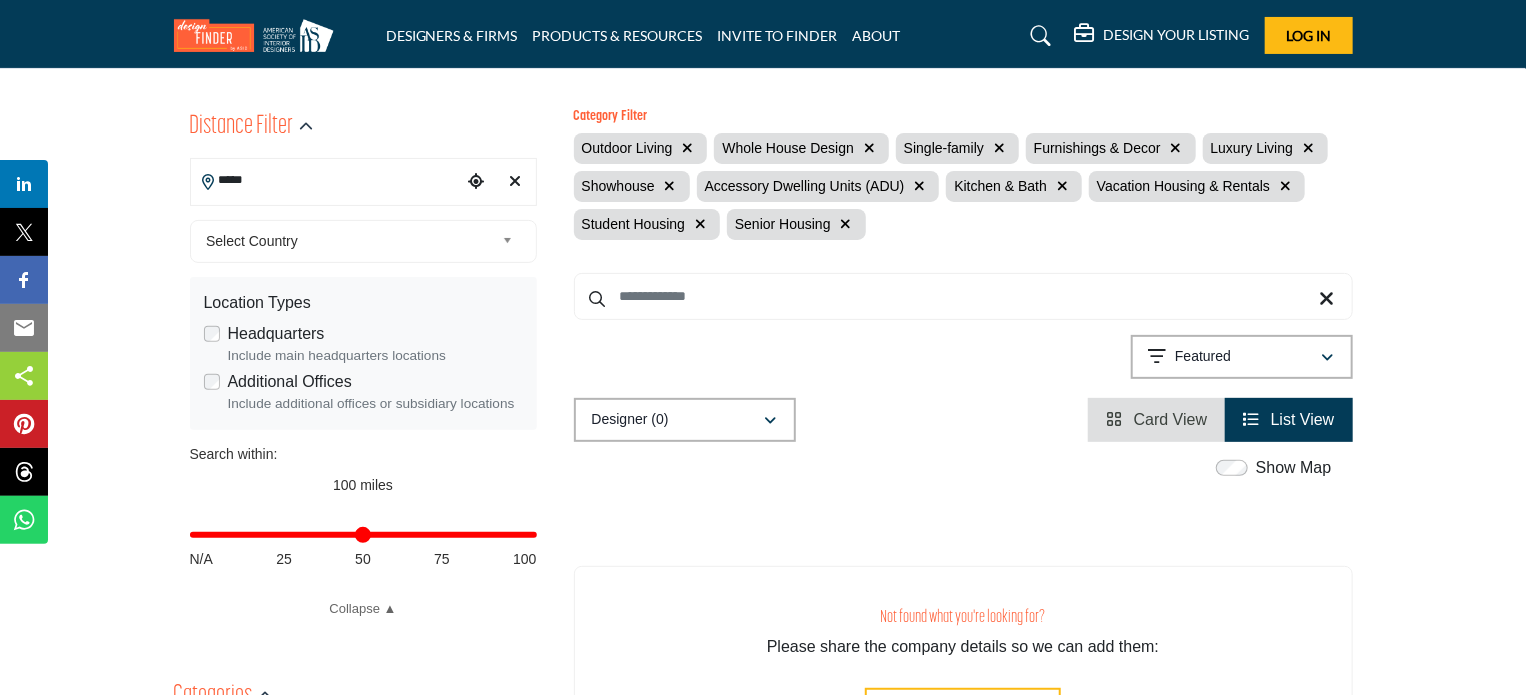 click on "*****" at bounding box center [326, 180] 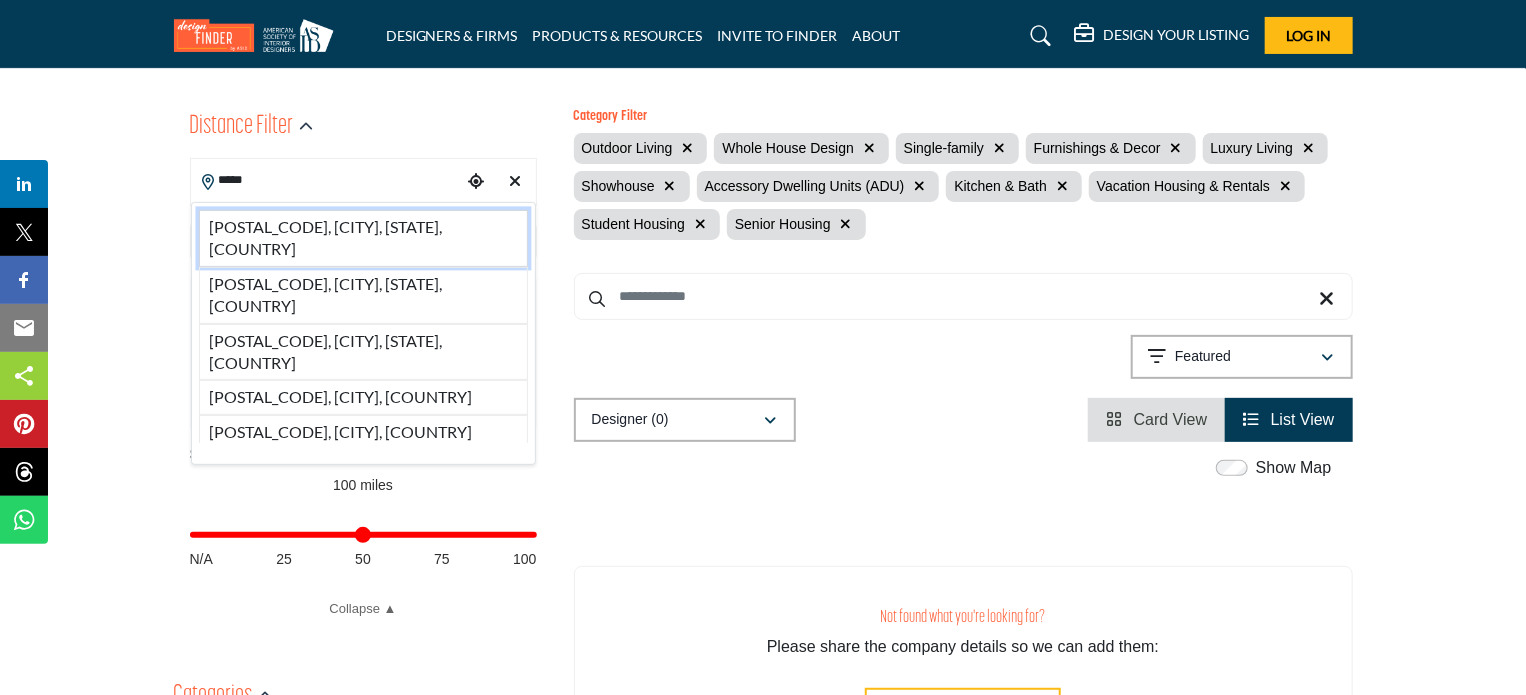 click on "06119, West Hartford, CT, USA" at bounding box center (363, 238) 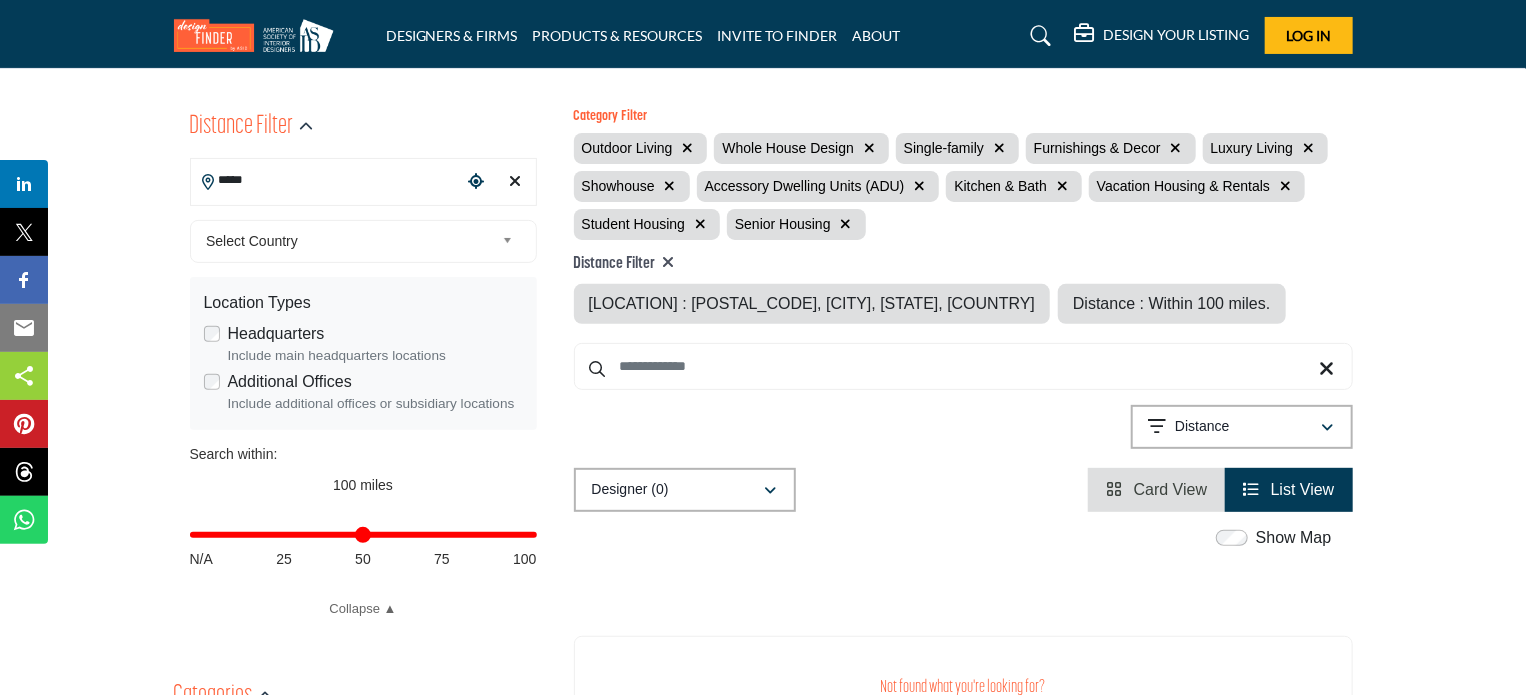 type on "**********" 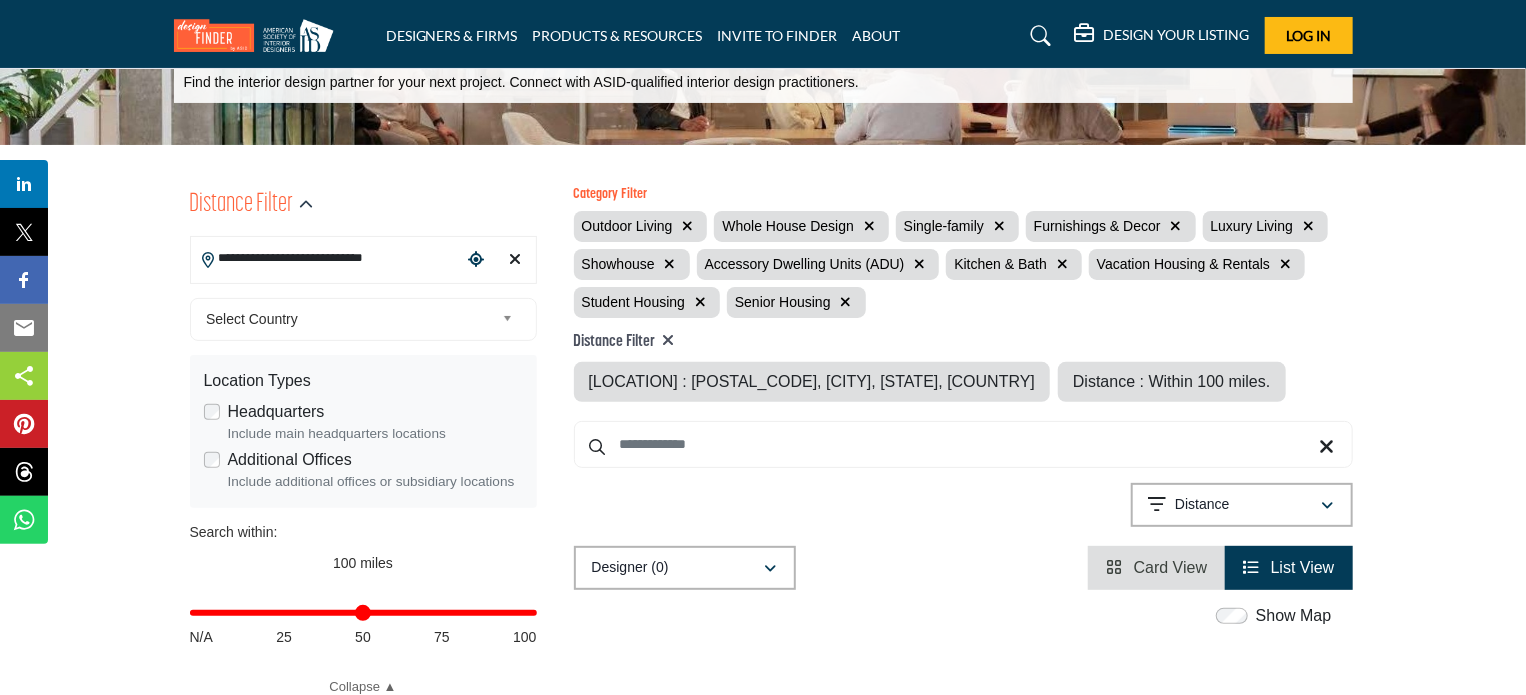 scroll, scrollTop: 100, scrollLeft: 0, axis: vertical 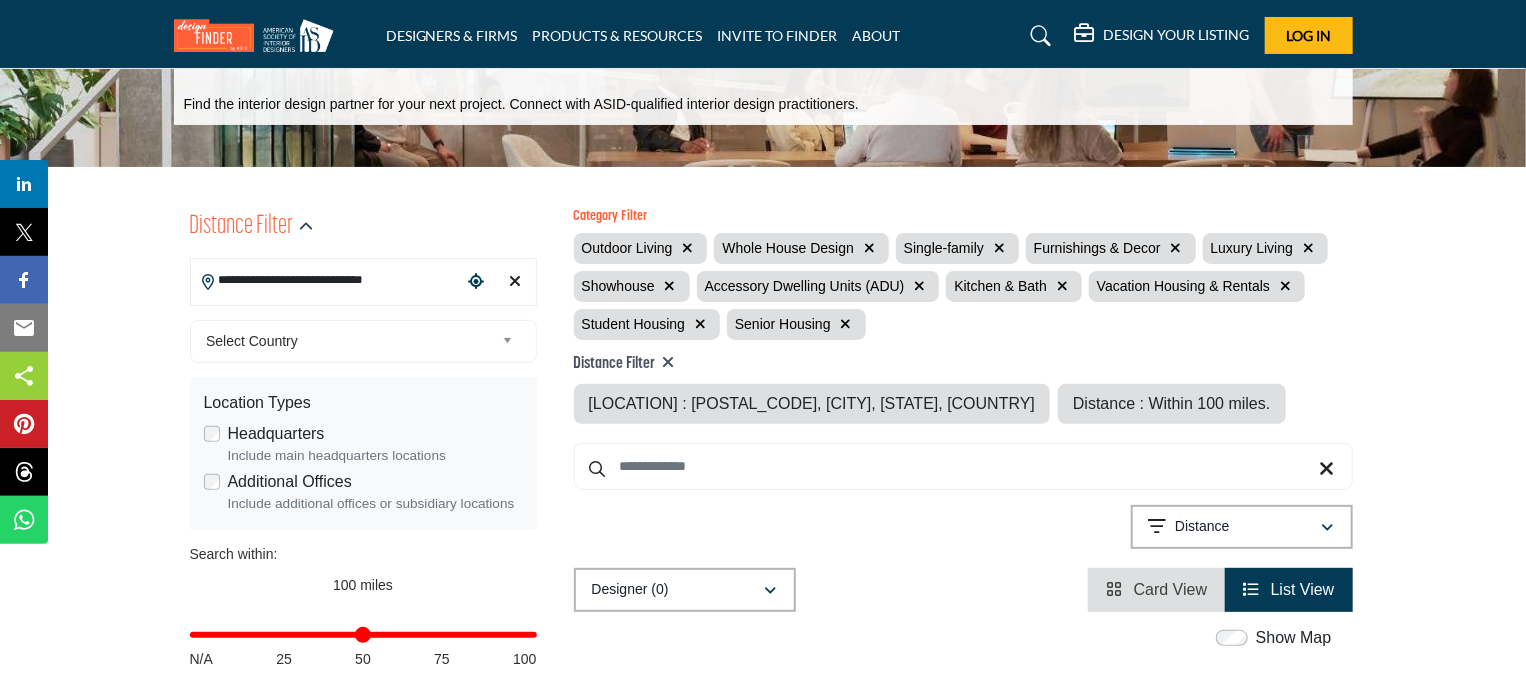 click at bounding box center (511, 341) 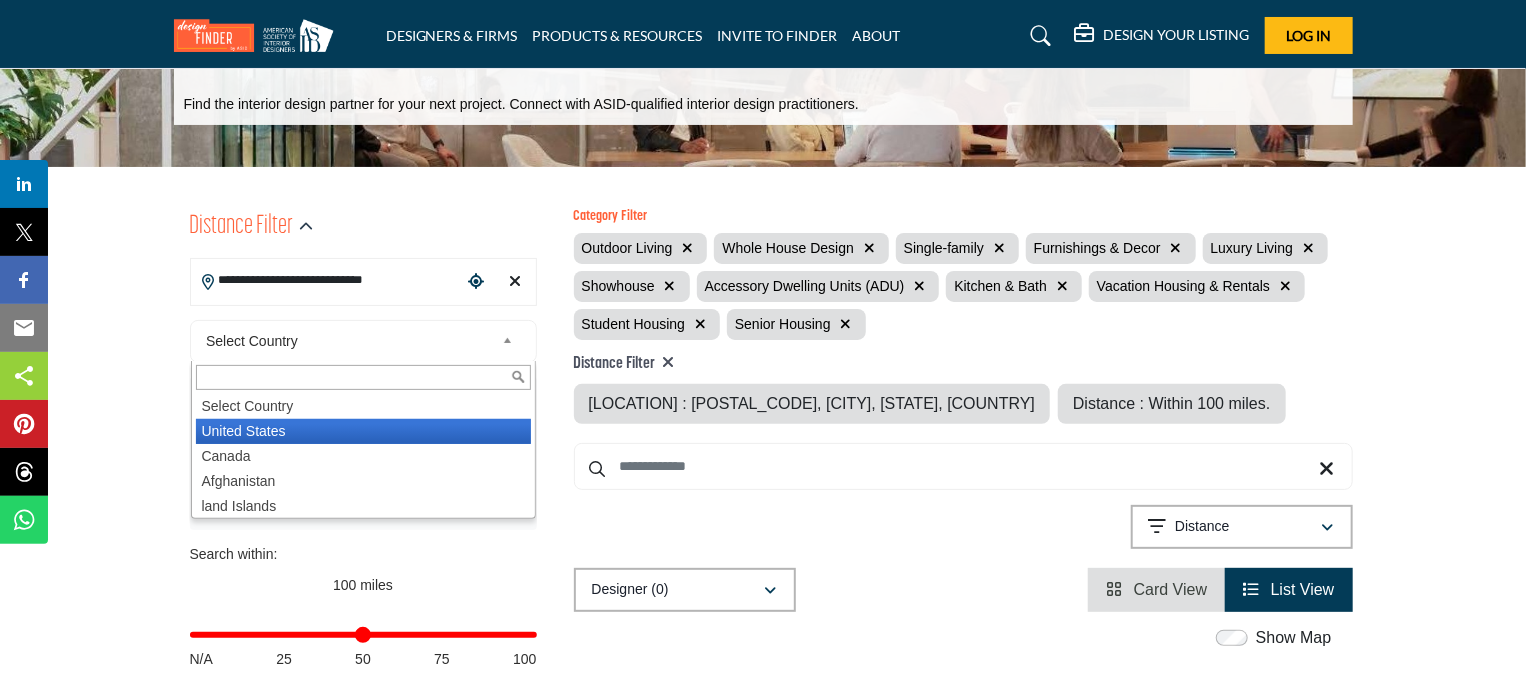 click on "United States" at bounding box center (363, 431) 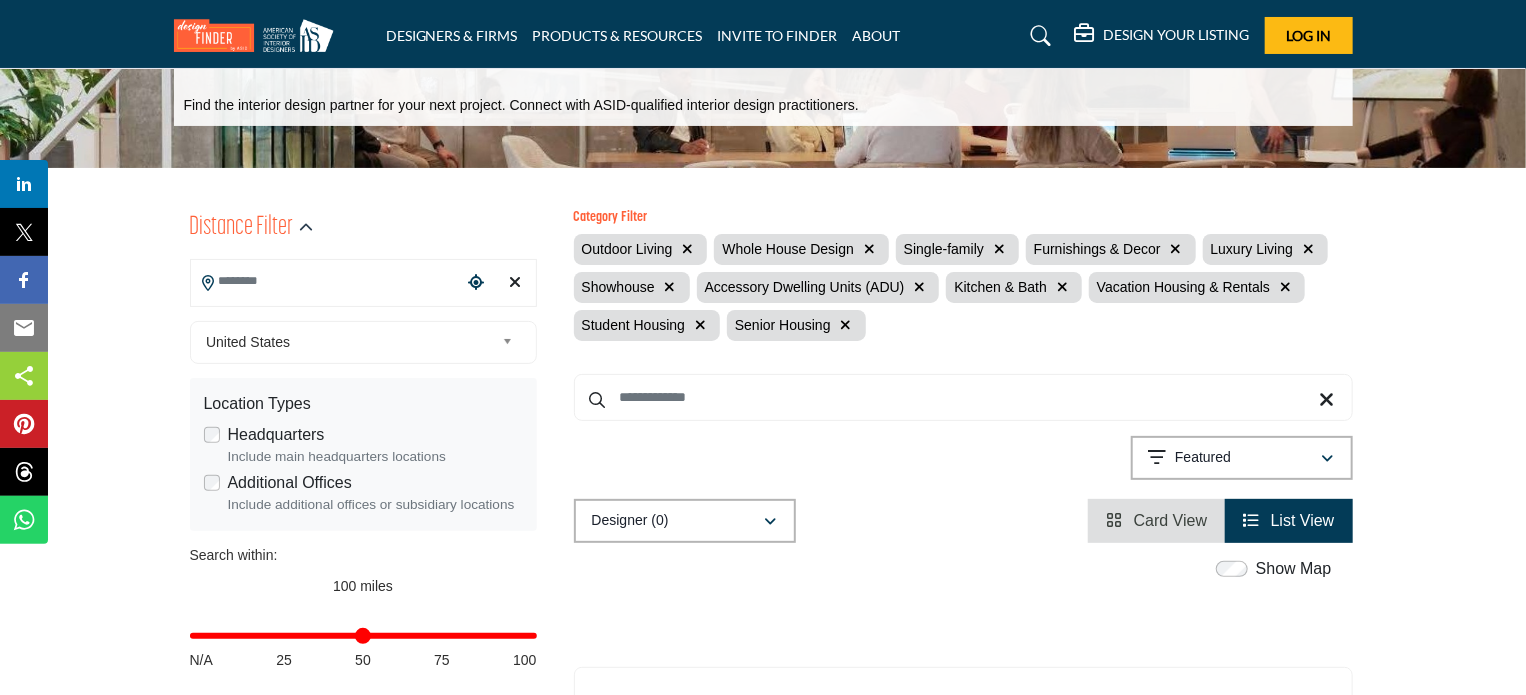 scroll, scrollTop: 100, scrollLeft: 0, axis: vertical 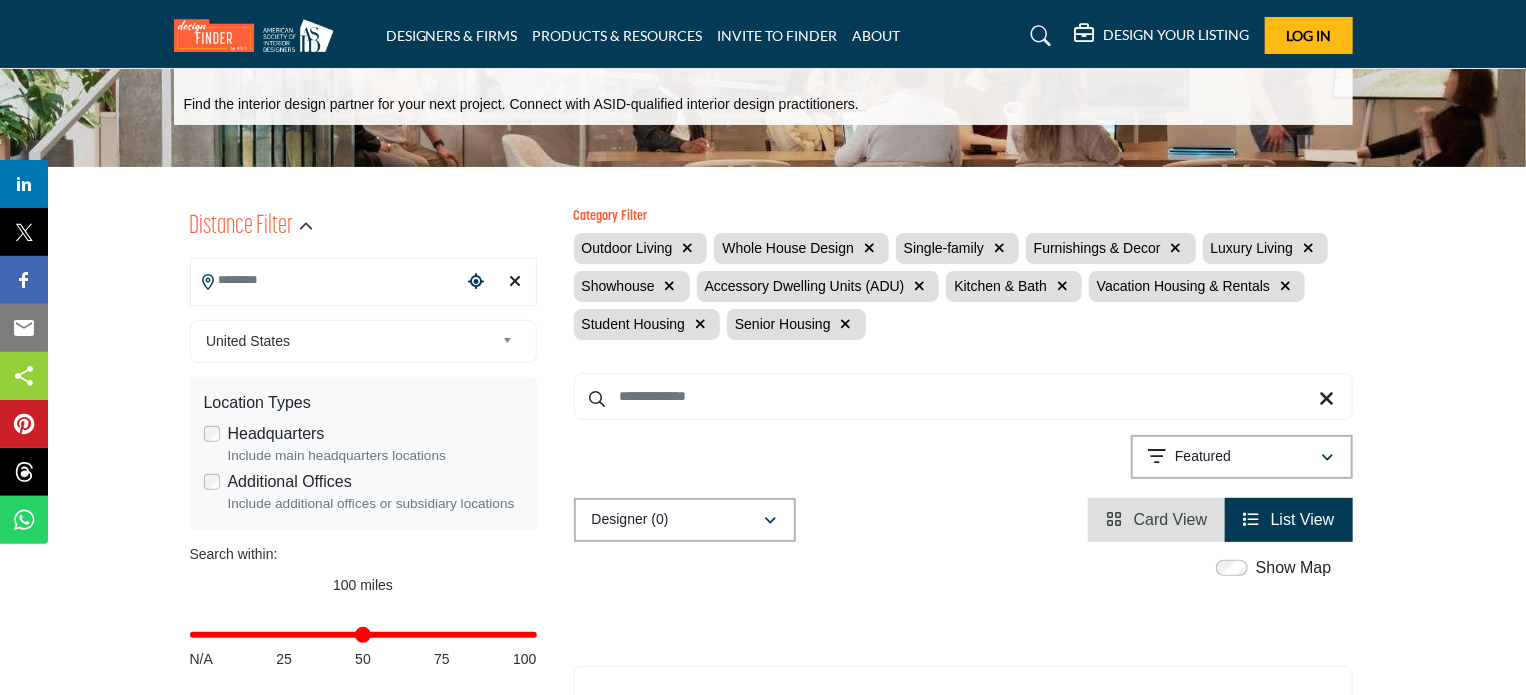 click at bounding box center (687, 248) 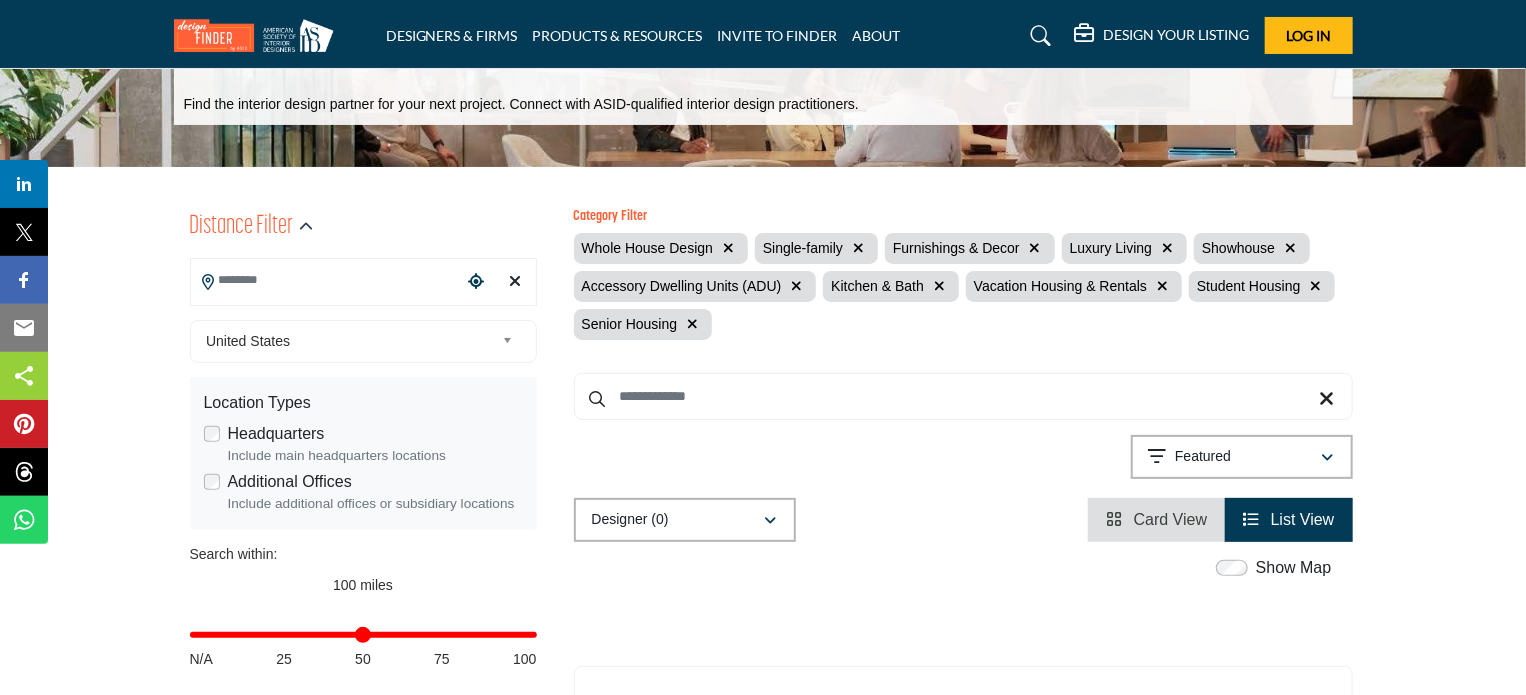 click at bounding box center (728, 248) 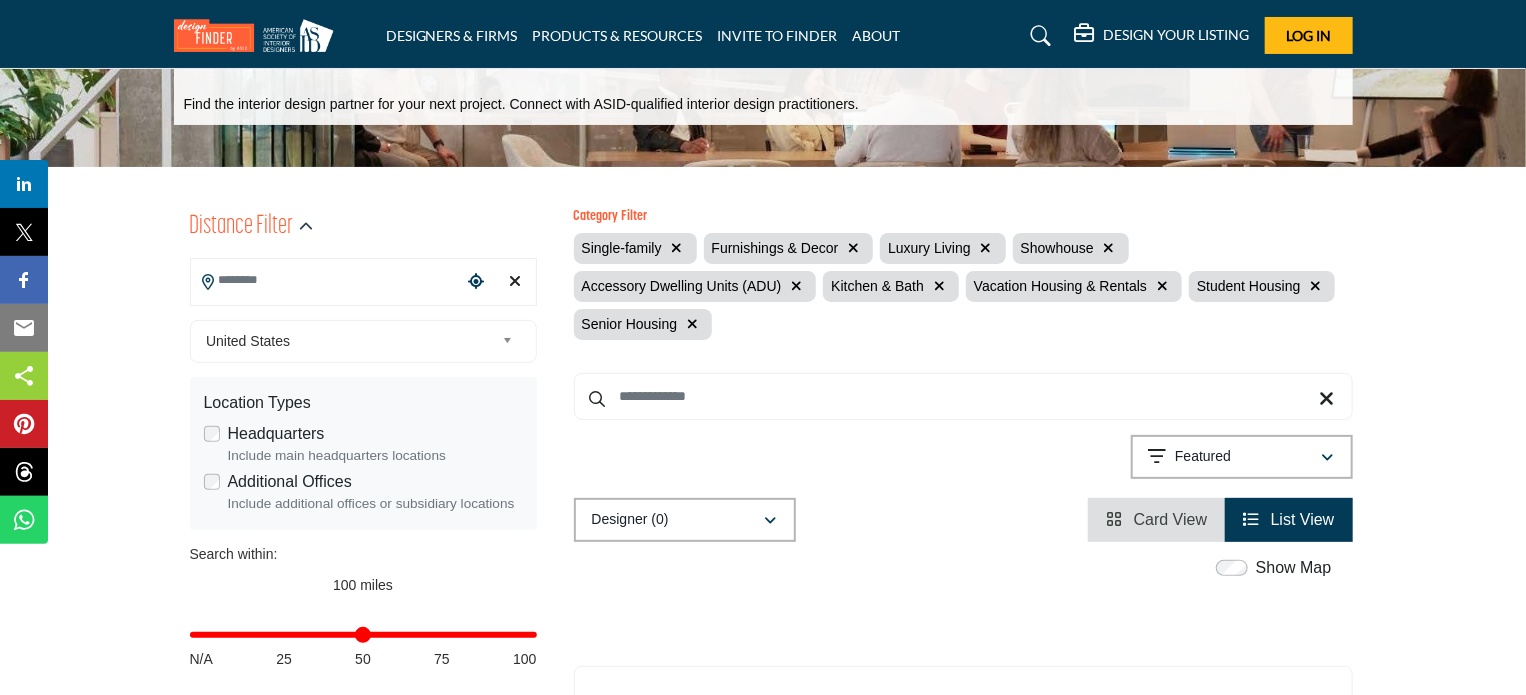 click at bounding box center (677, 248) 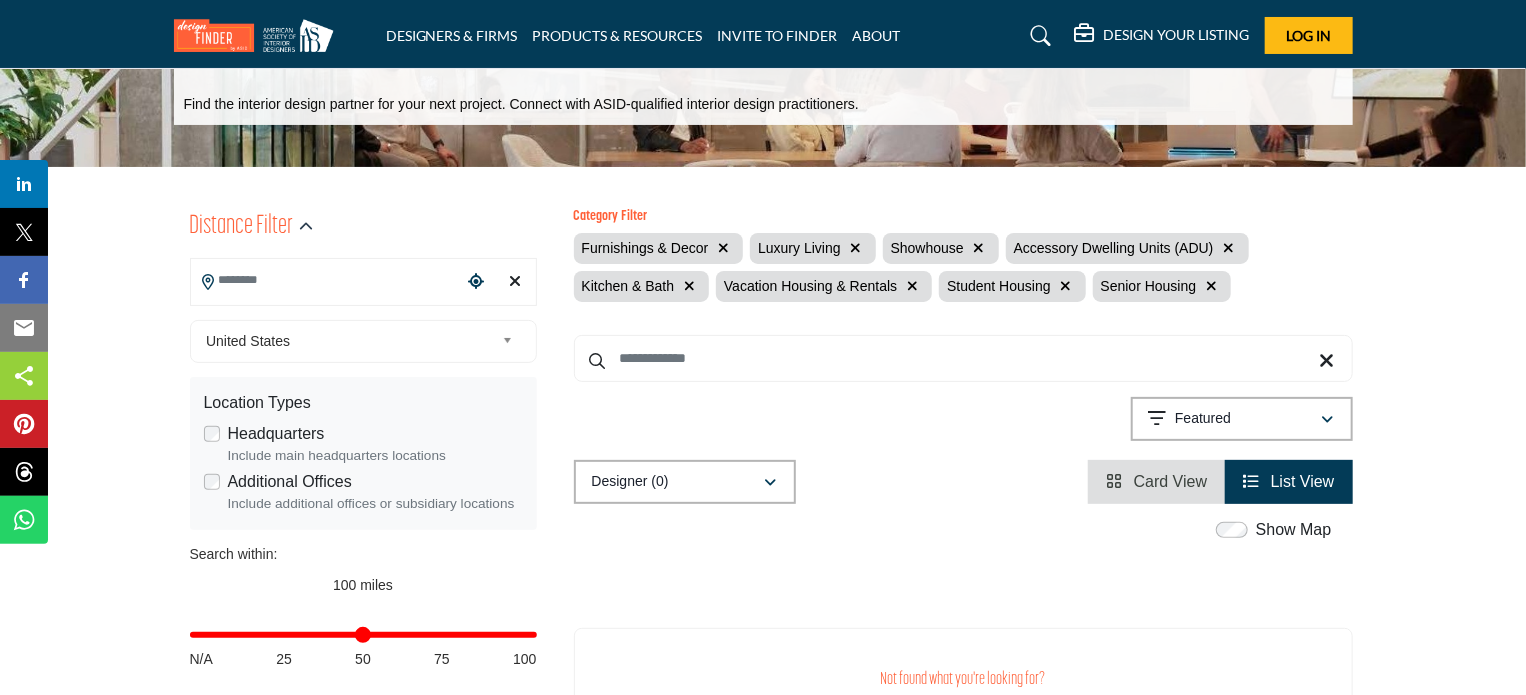 click at bounding box center [723, 248] 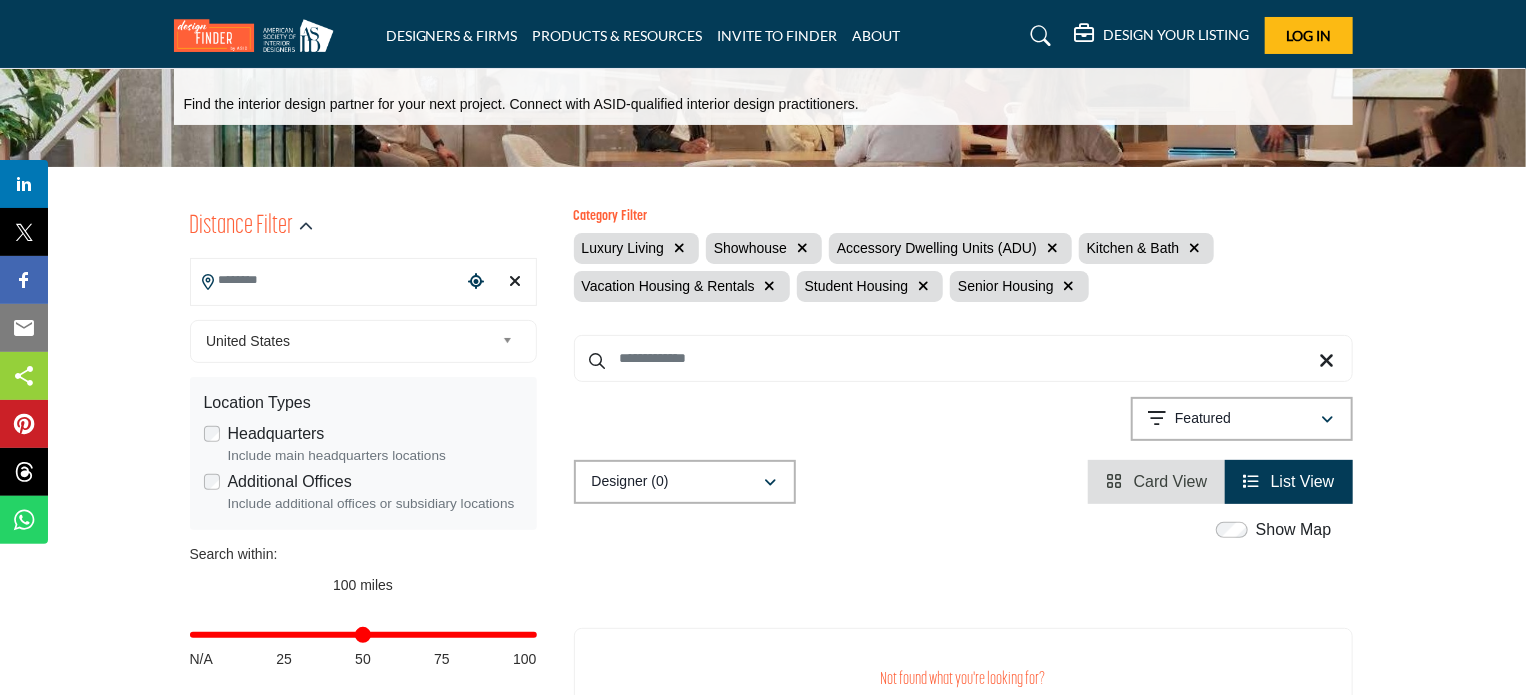 click at bounding box center (679, 248) 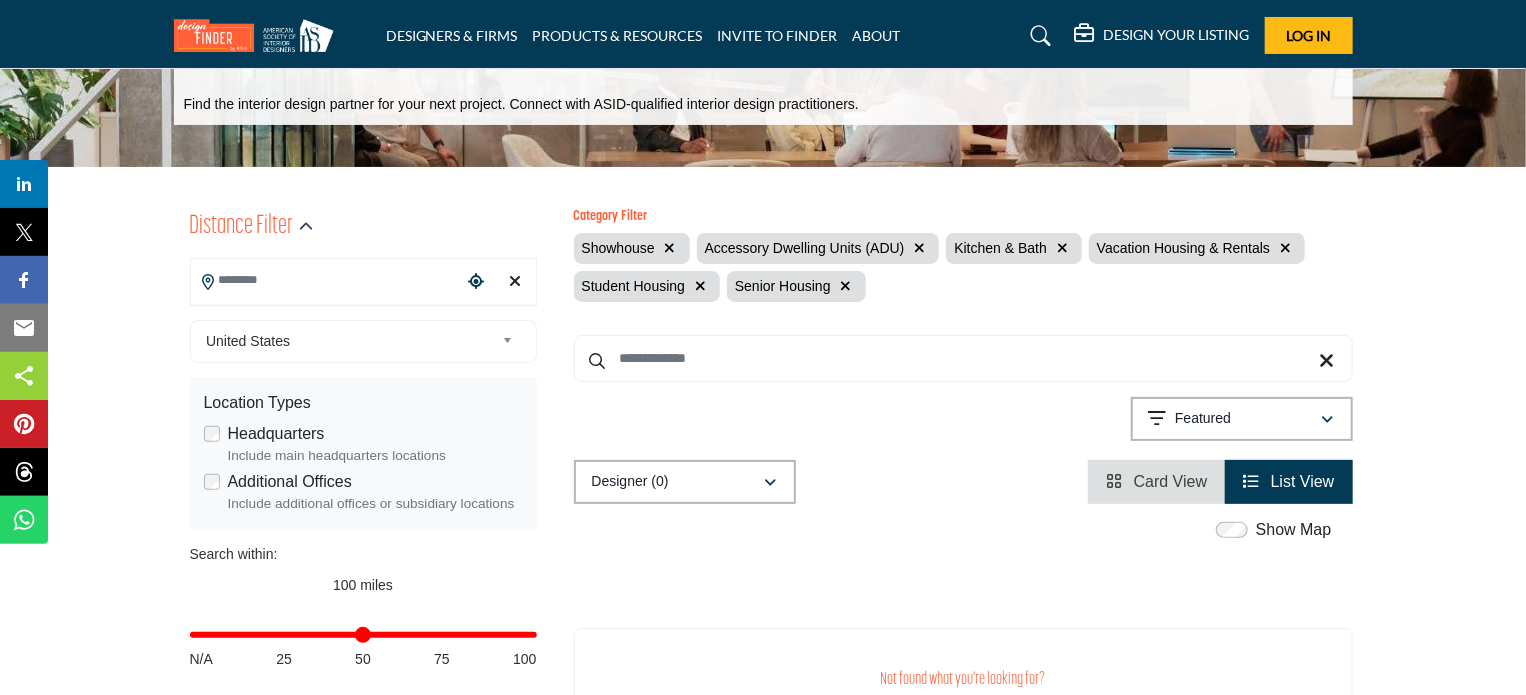 click at bounding box center [670, 248] 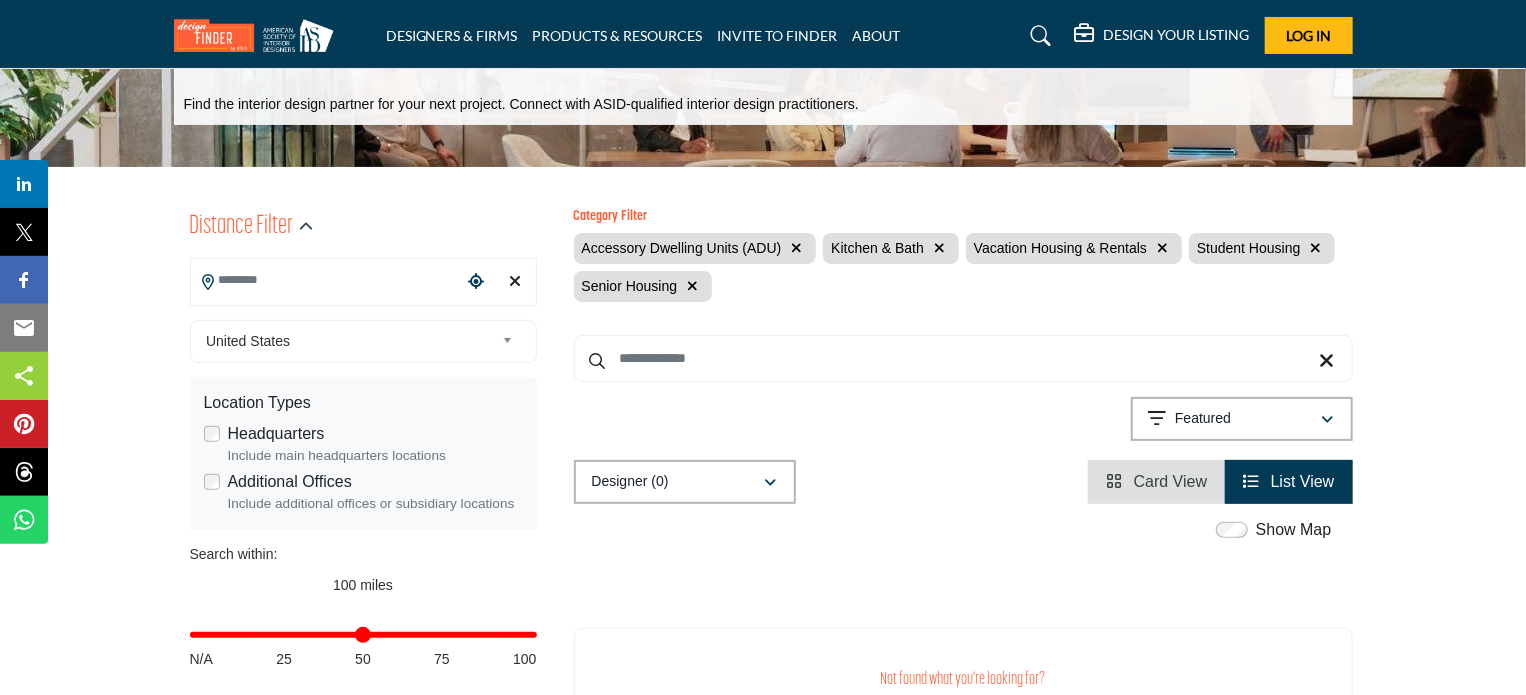 click at bounding box center [692, 286] 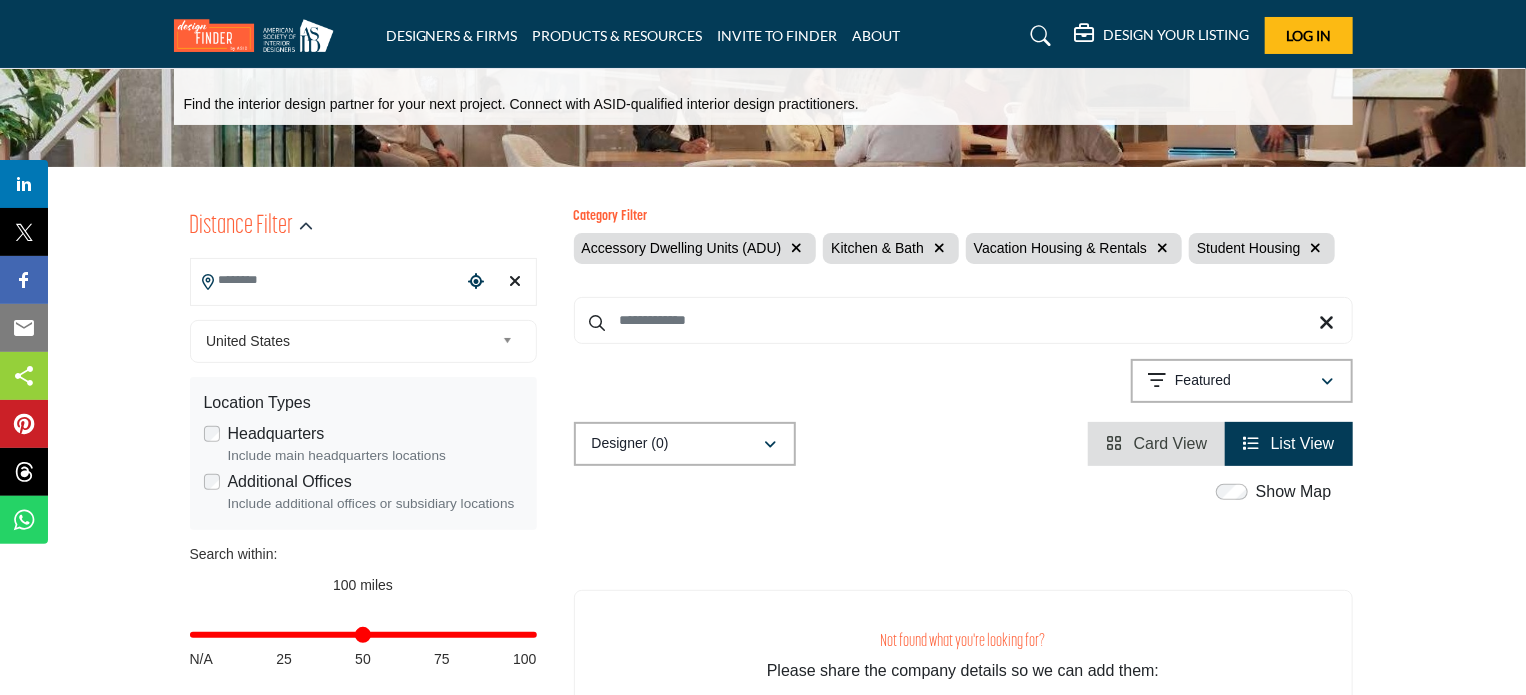 click at bounding box center [796, 248] 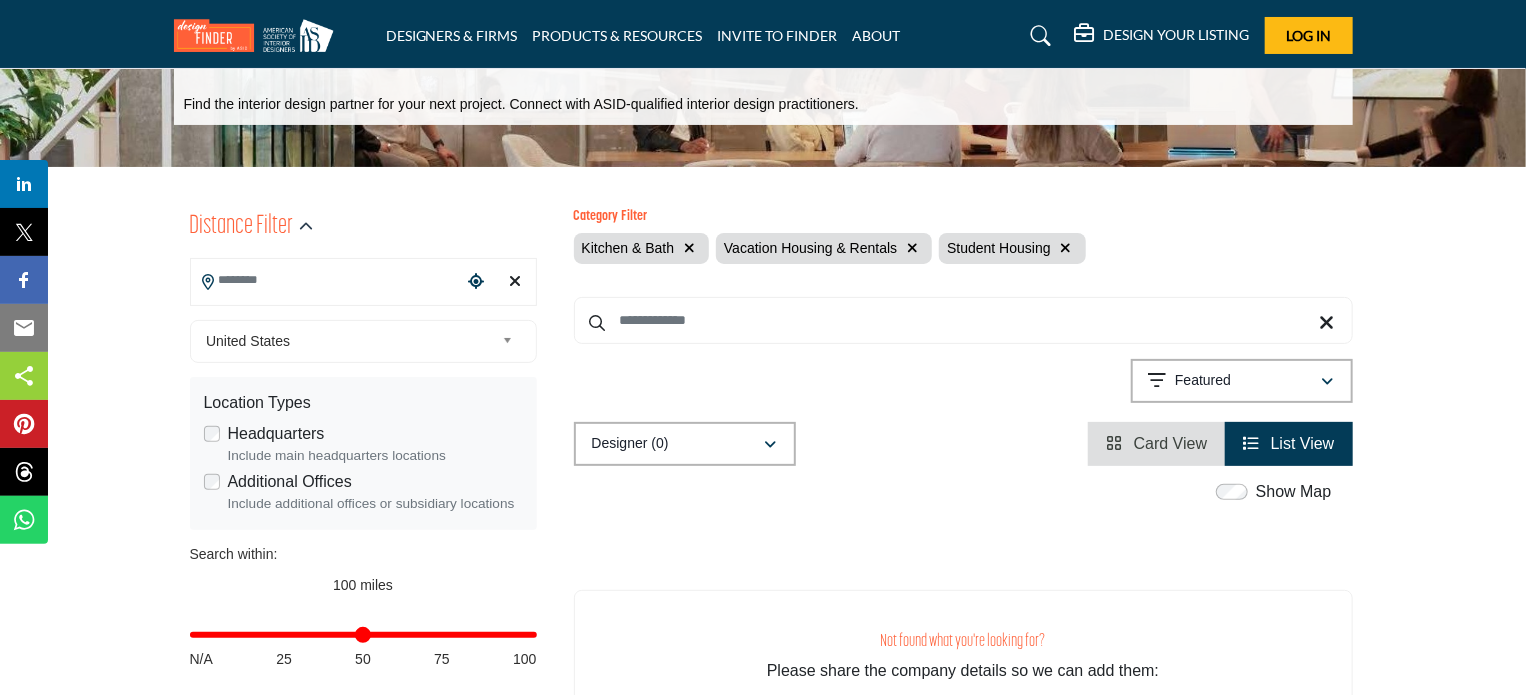 click at bounding box center [912, 248] 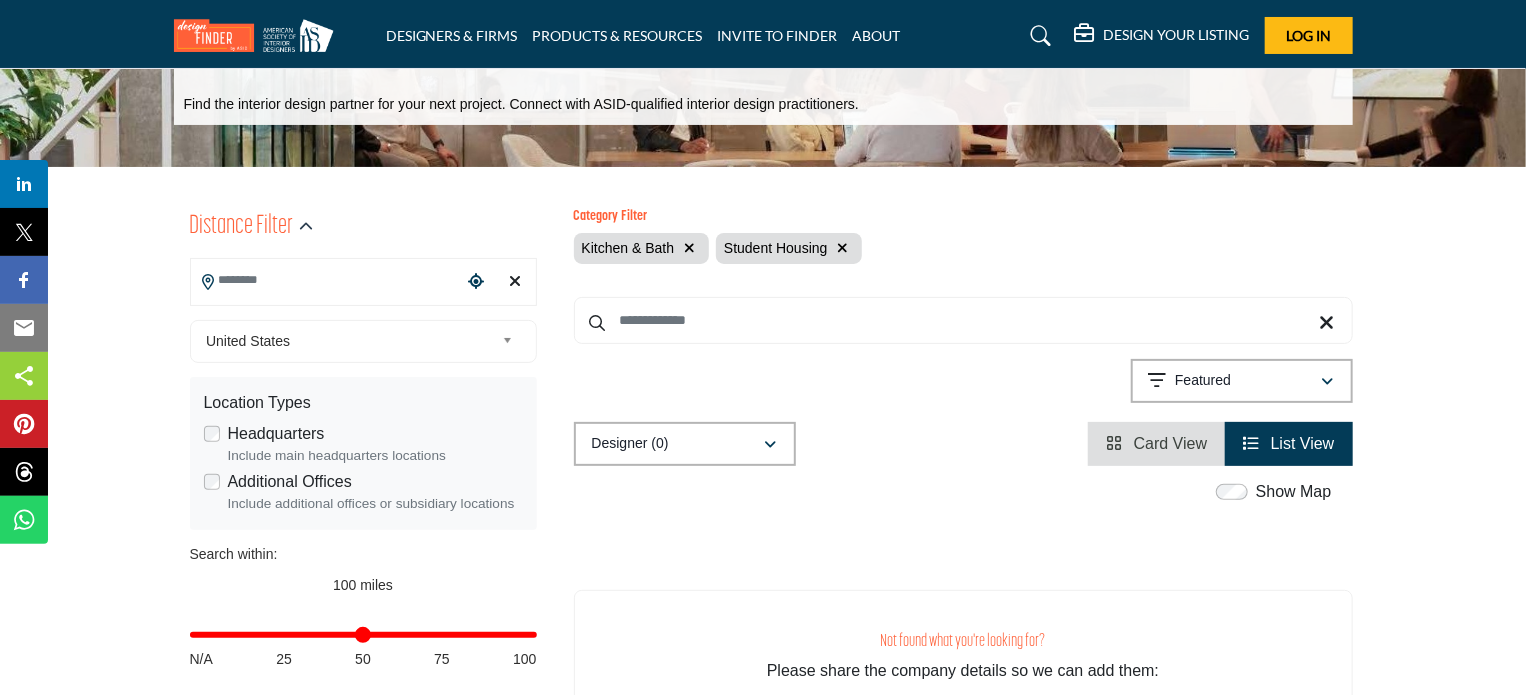 click at bounding box center (842, 248) 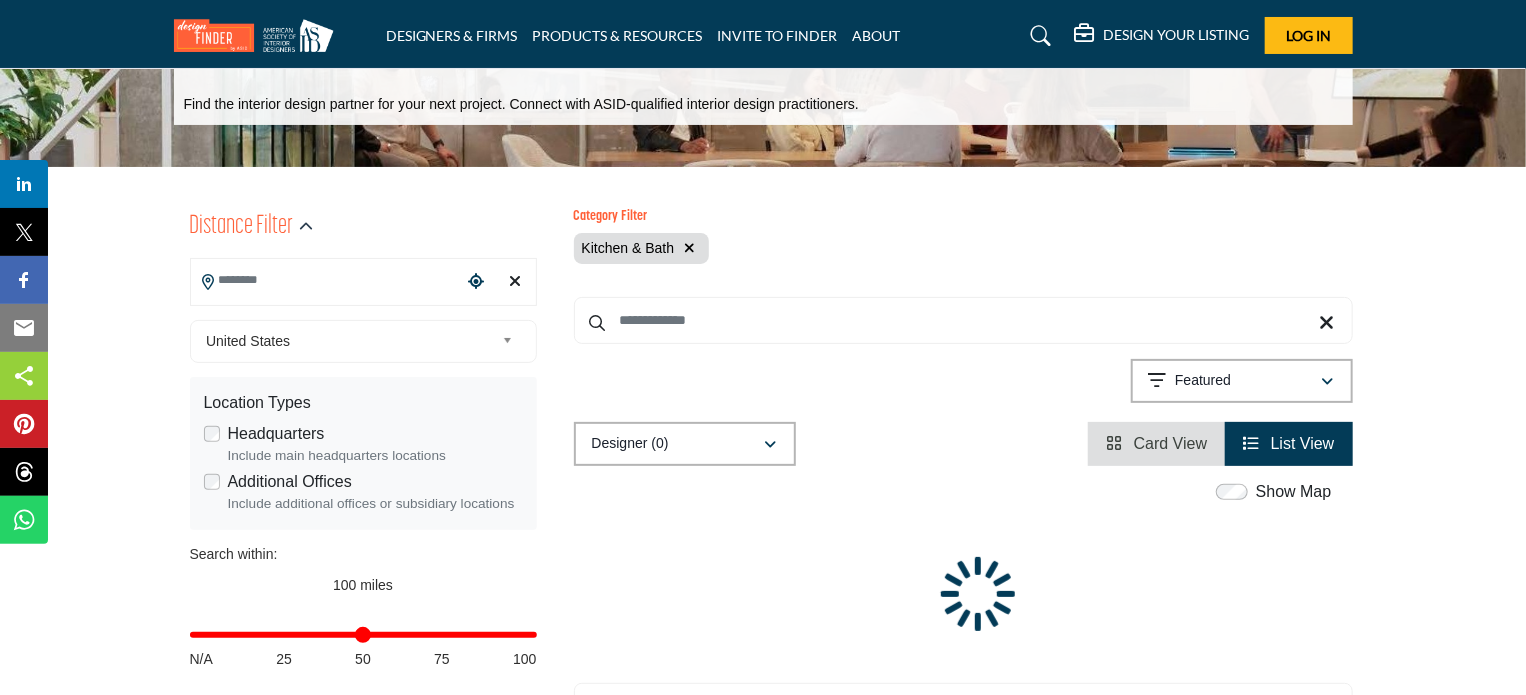 click at bounding box center (689, 248) 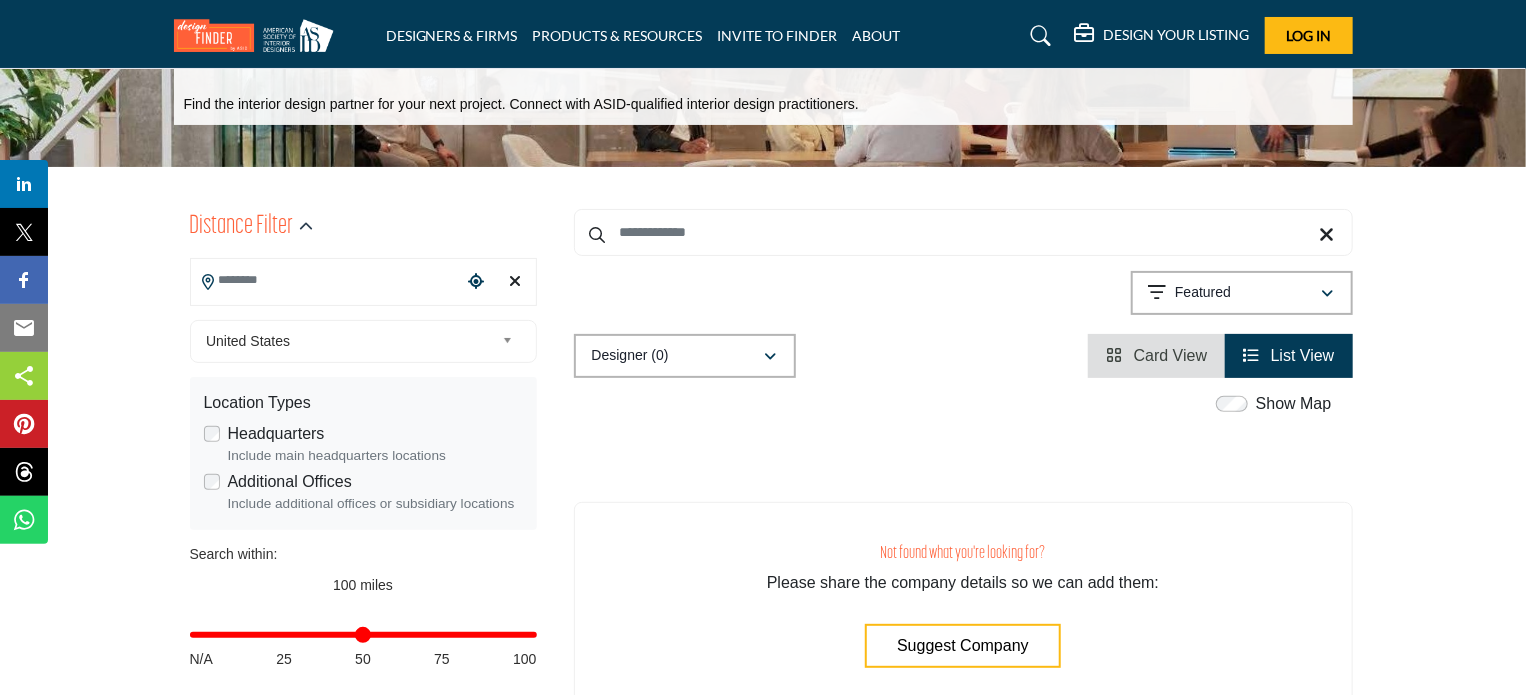 click at bounding box center (326, 280) 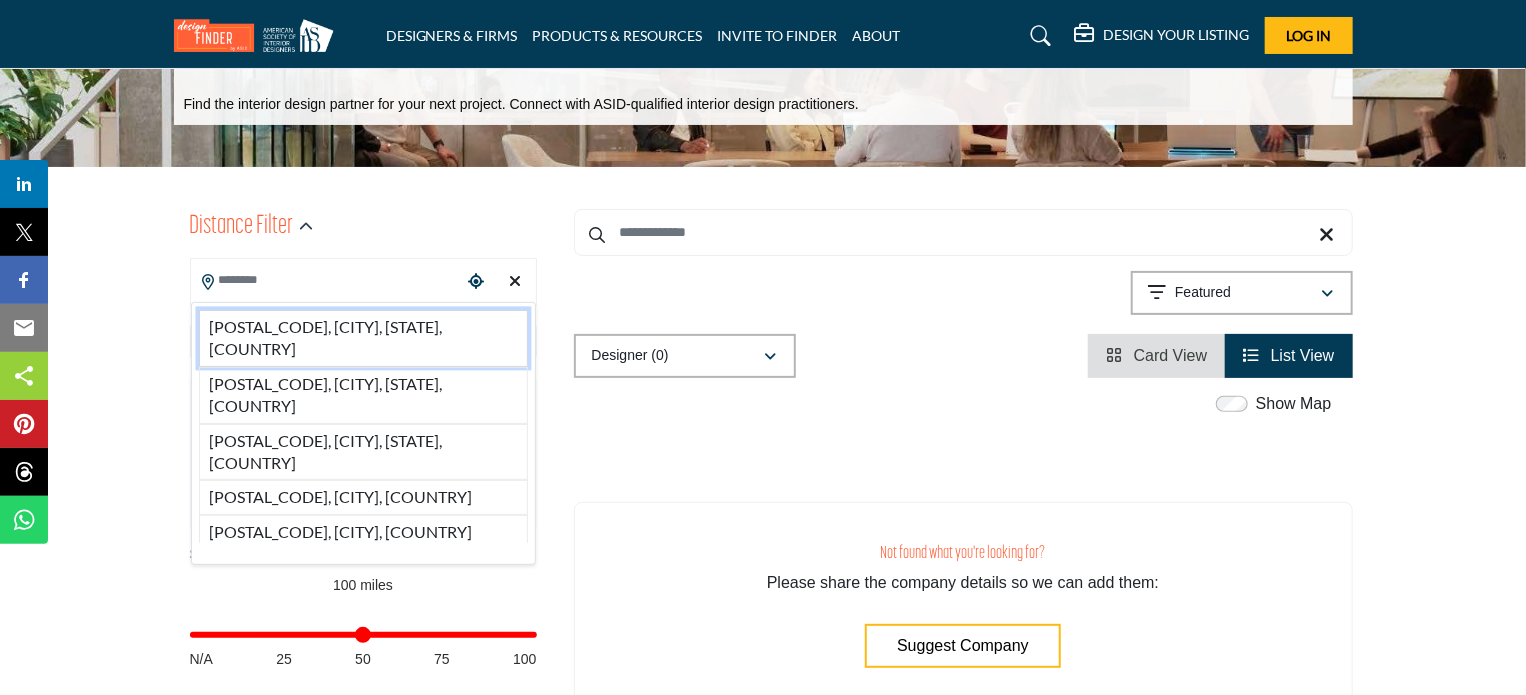 click on "06119, West Hartford, CT, USA" at bounding box center [363, 338] 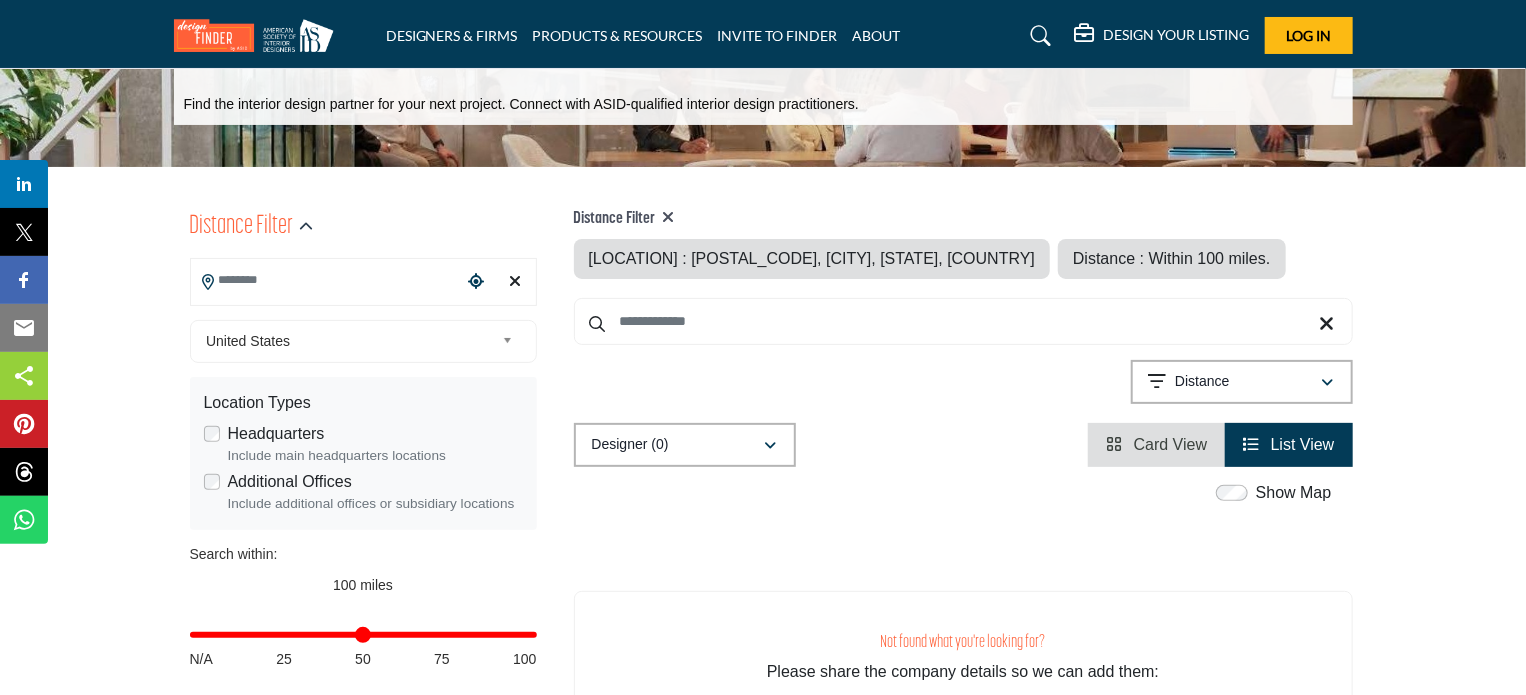 type on "**********" 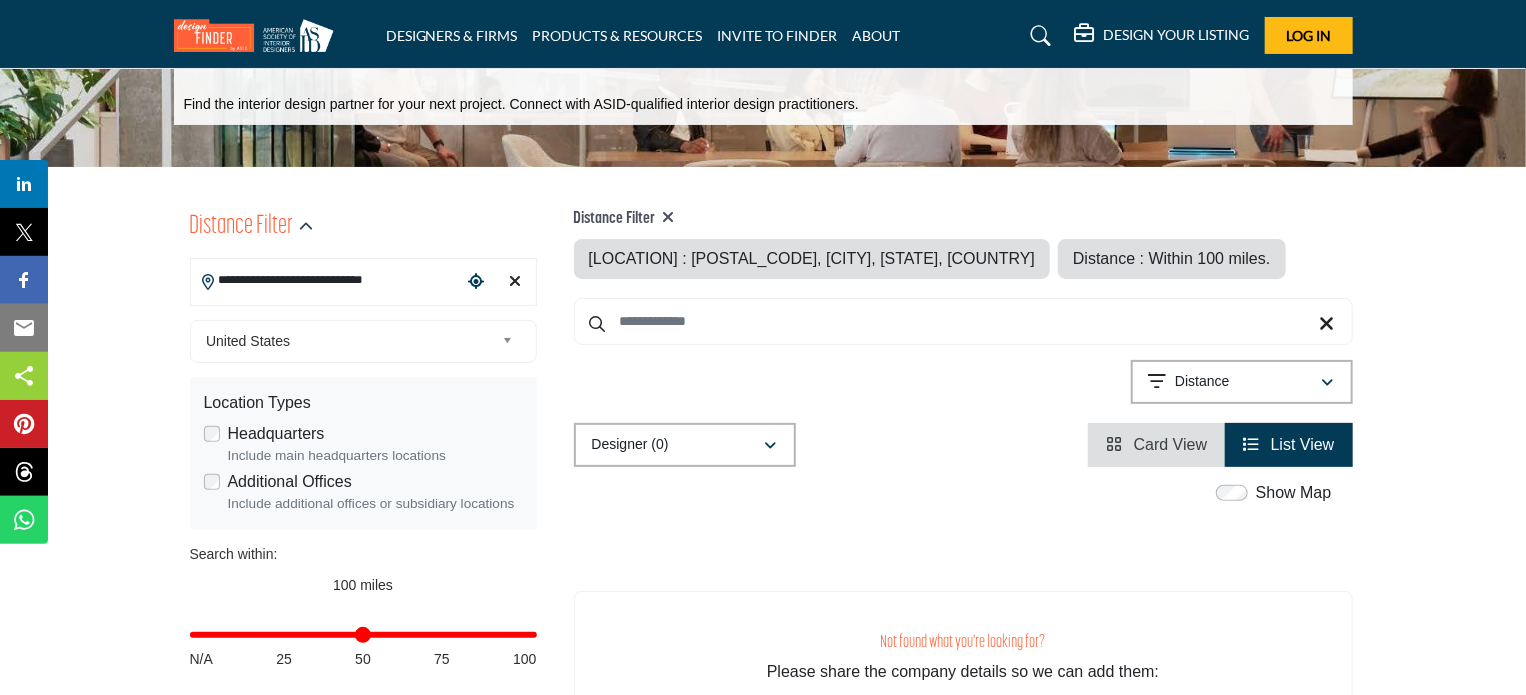 click at bounding box center (511, 341) 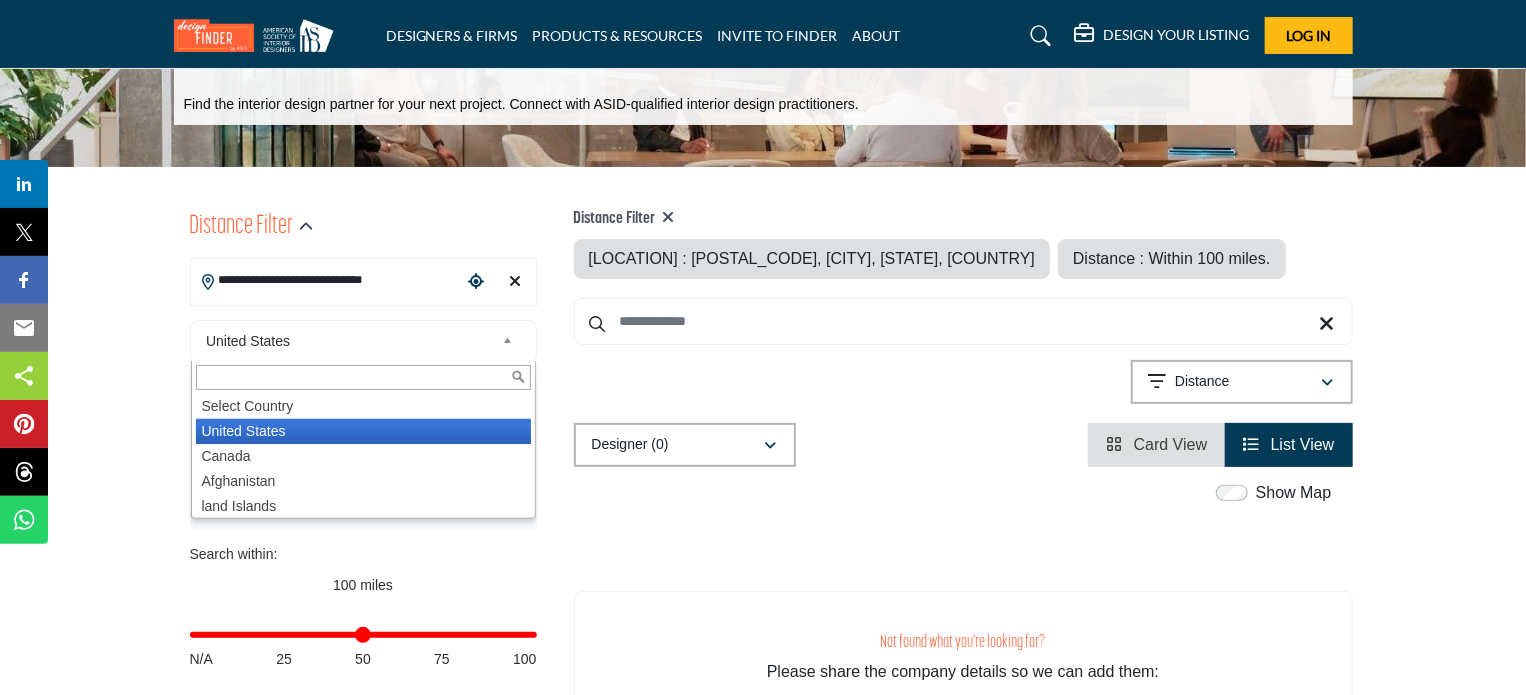 click on "United States" at bounding box center (363, 431) 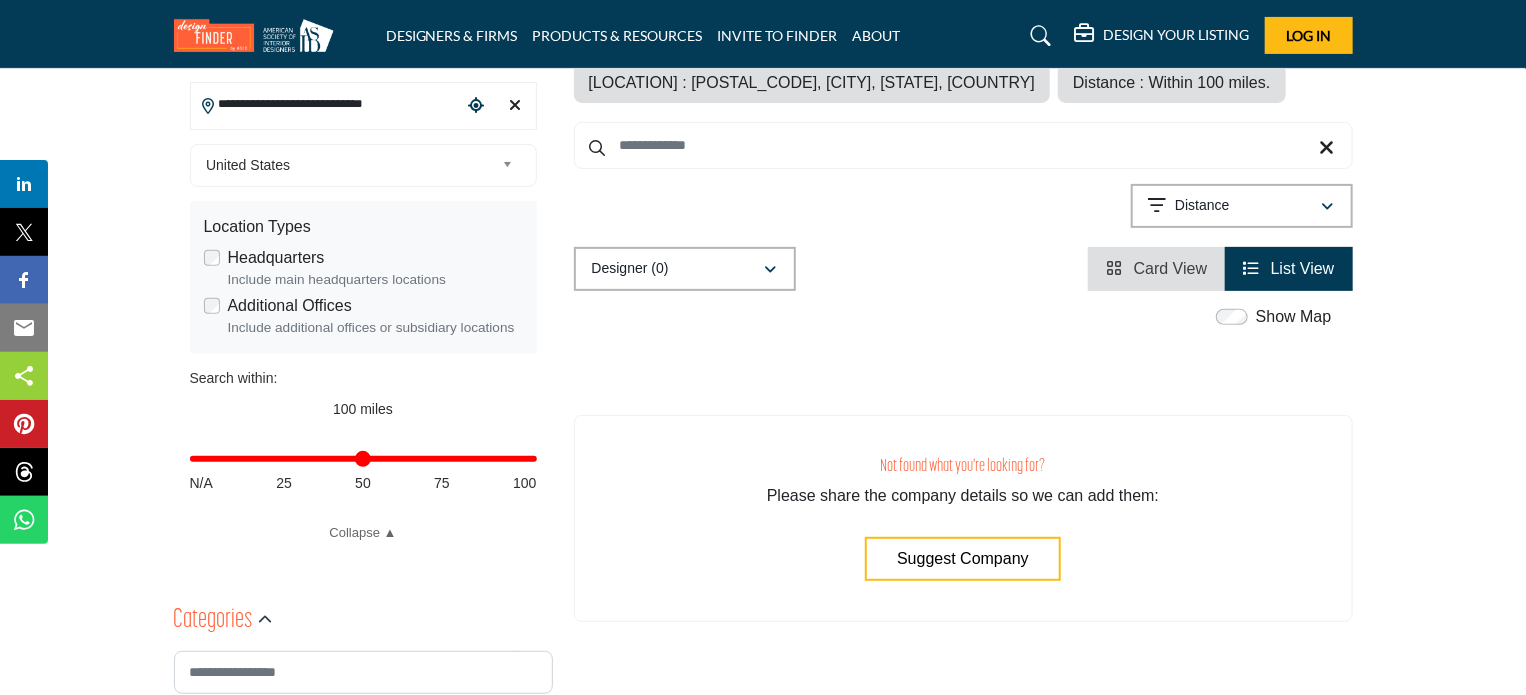 scroll, scrollTop: 300, scrollLeft: 0, axis: vertical 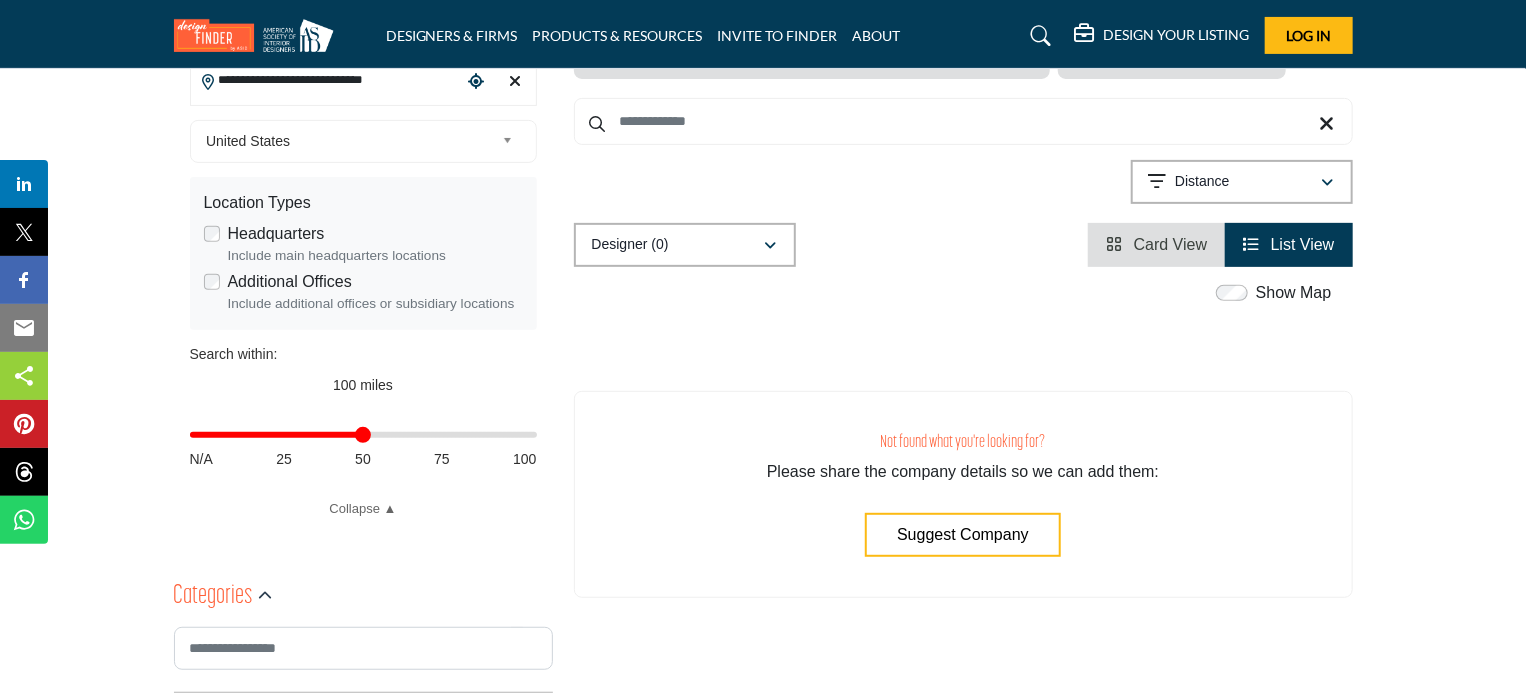 drag, startPoint x: 530, startPoint y: 432, endPoint x: 364, endPoint y: 437, distance: 166.07529 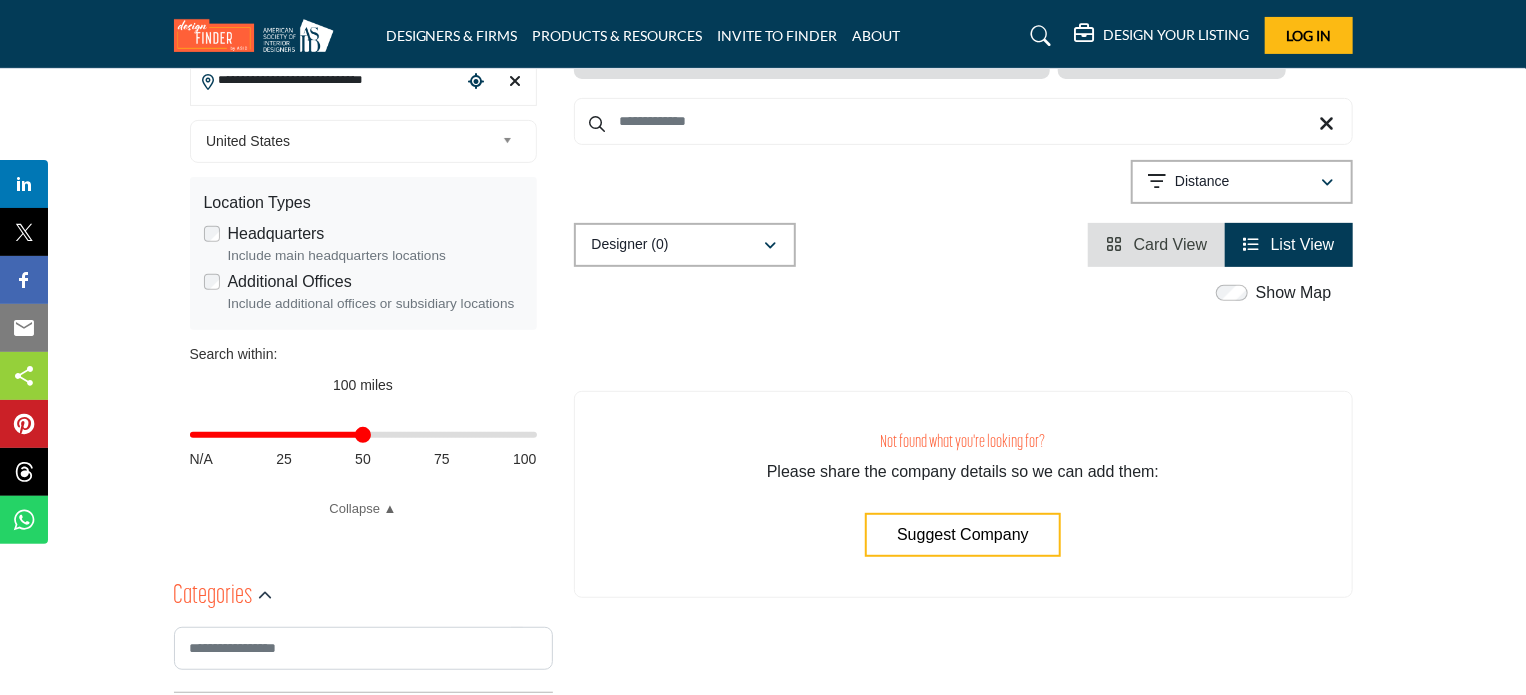 type on "**" 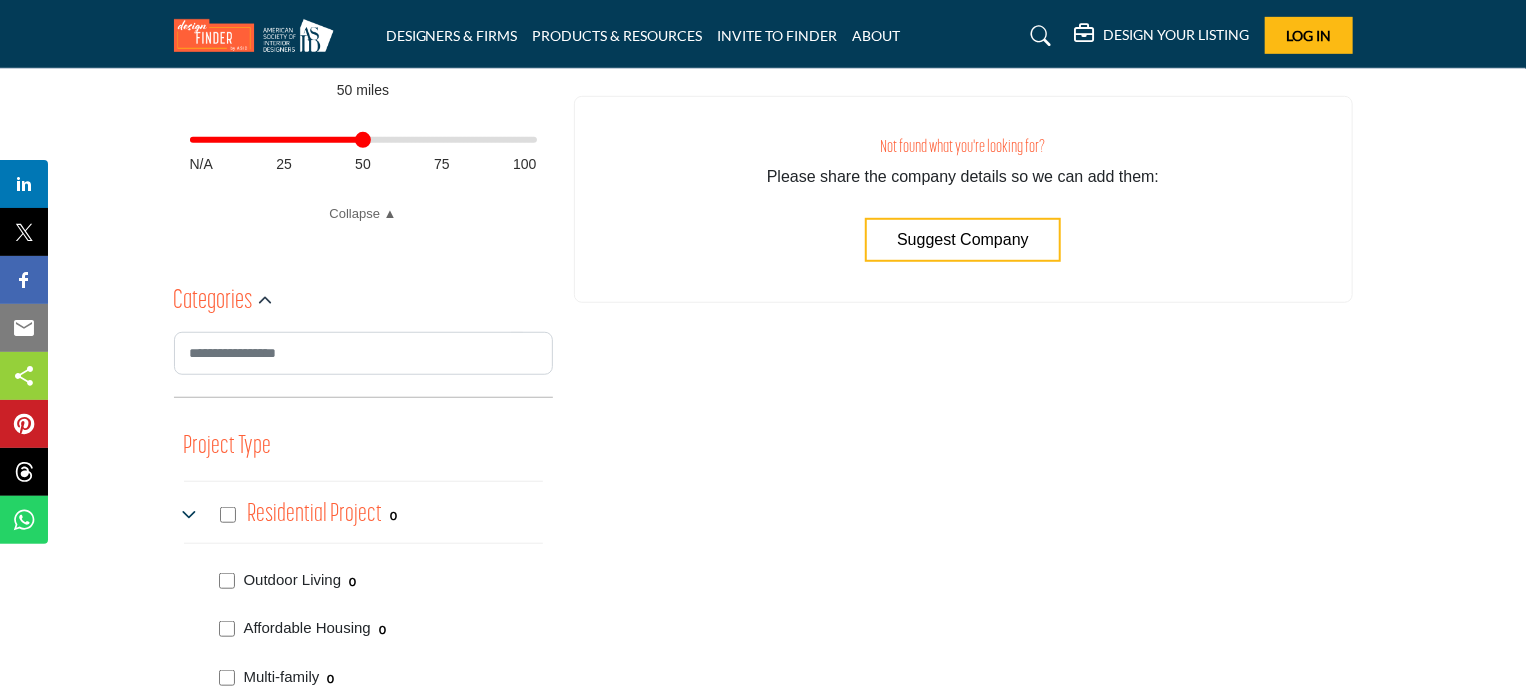scroll, scrollTop: 600, scrollLeft: 0, axis: vertical 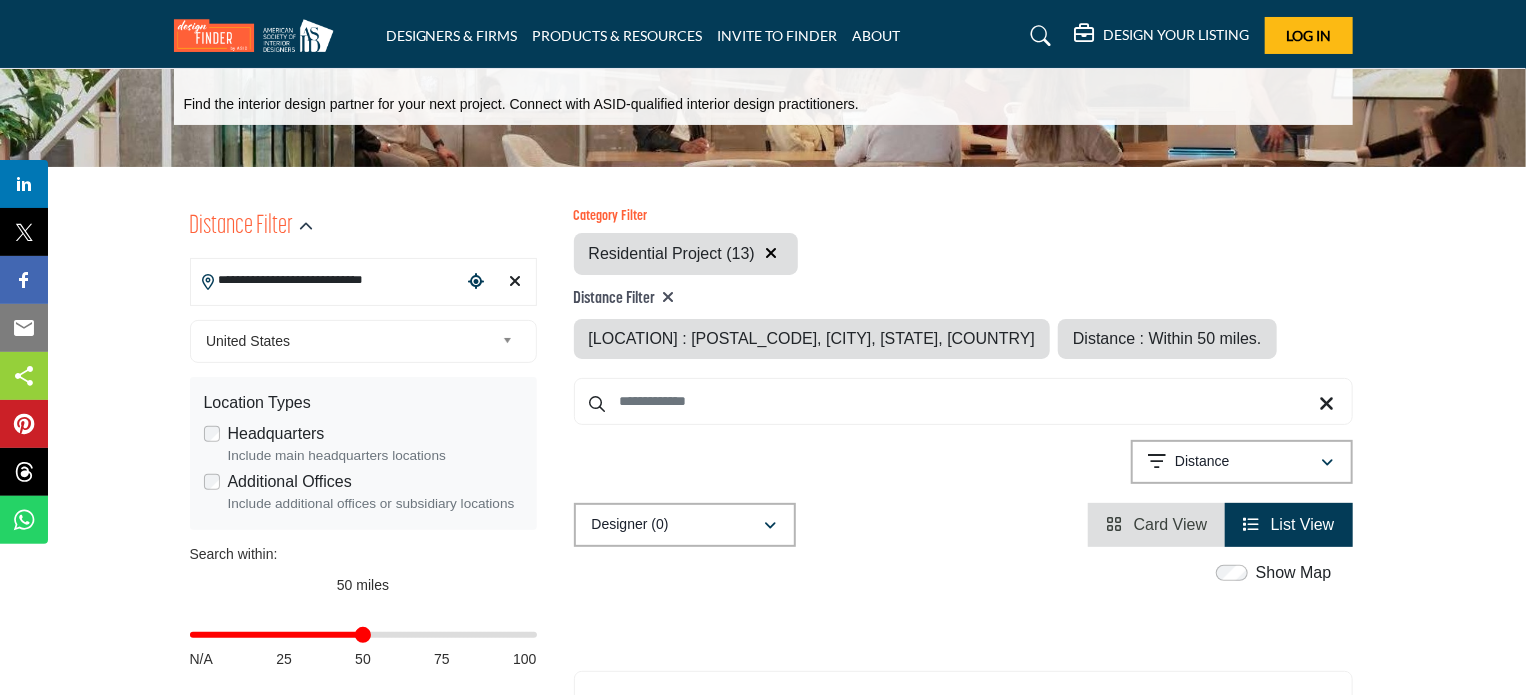 click on "List View" at bounding box center [1288, 524] 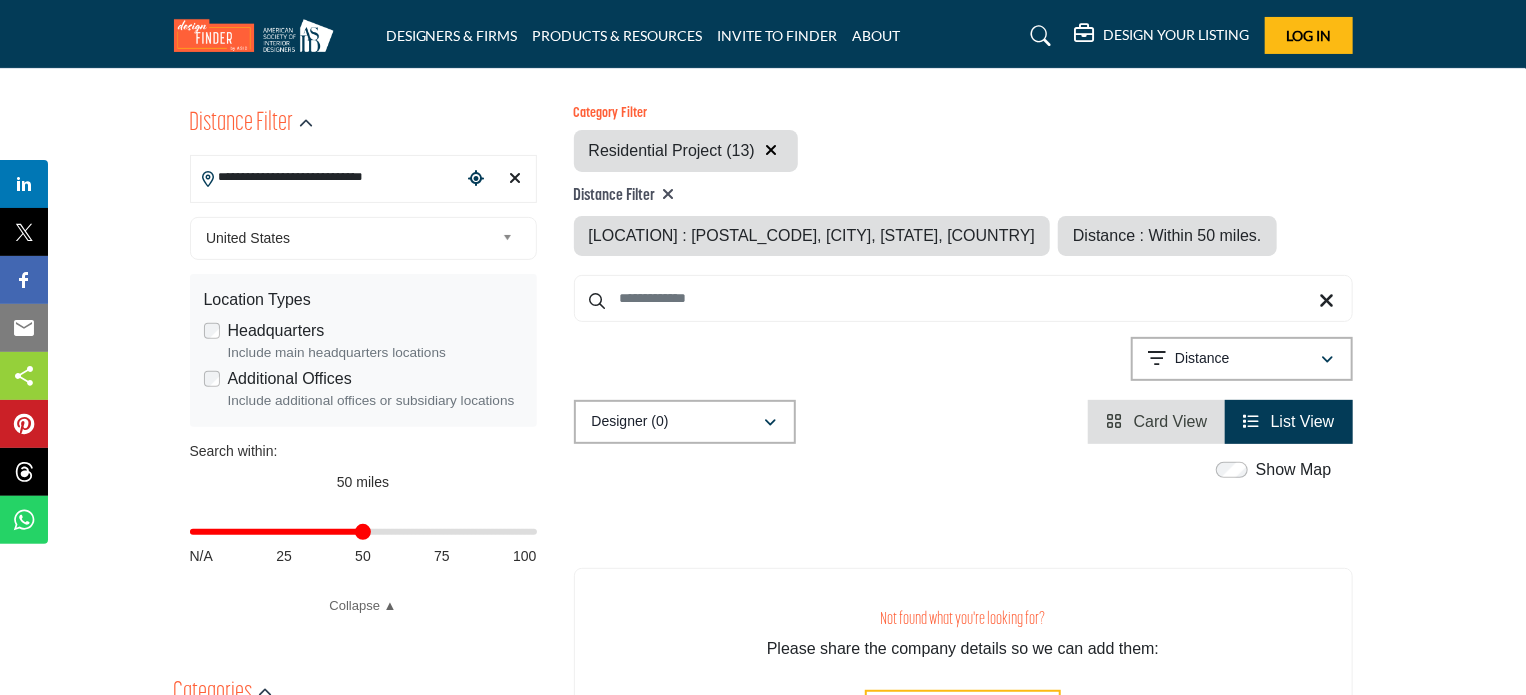 scroll, scrollTop: 200, scrollLeft: 0, axis: vertical 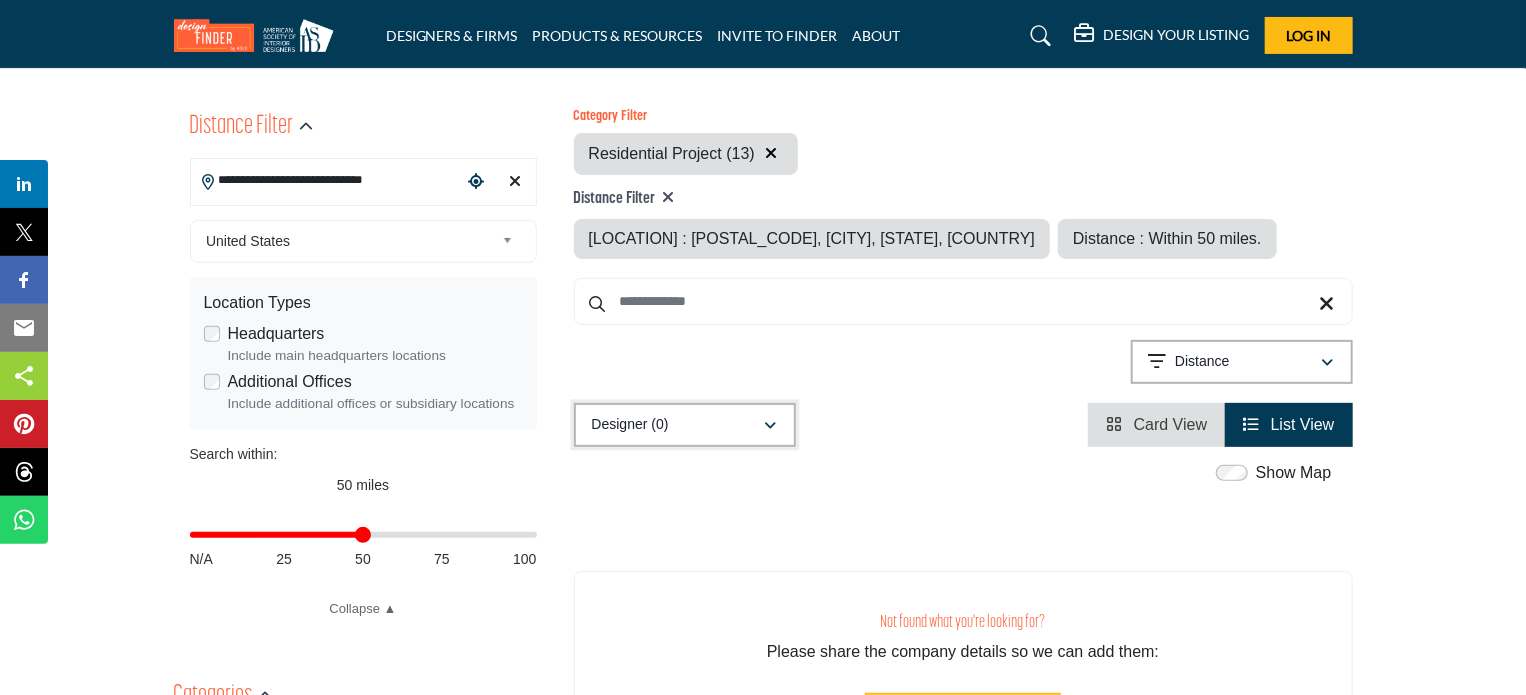 click on "Designer (0)" at bounding box center [678, 425] 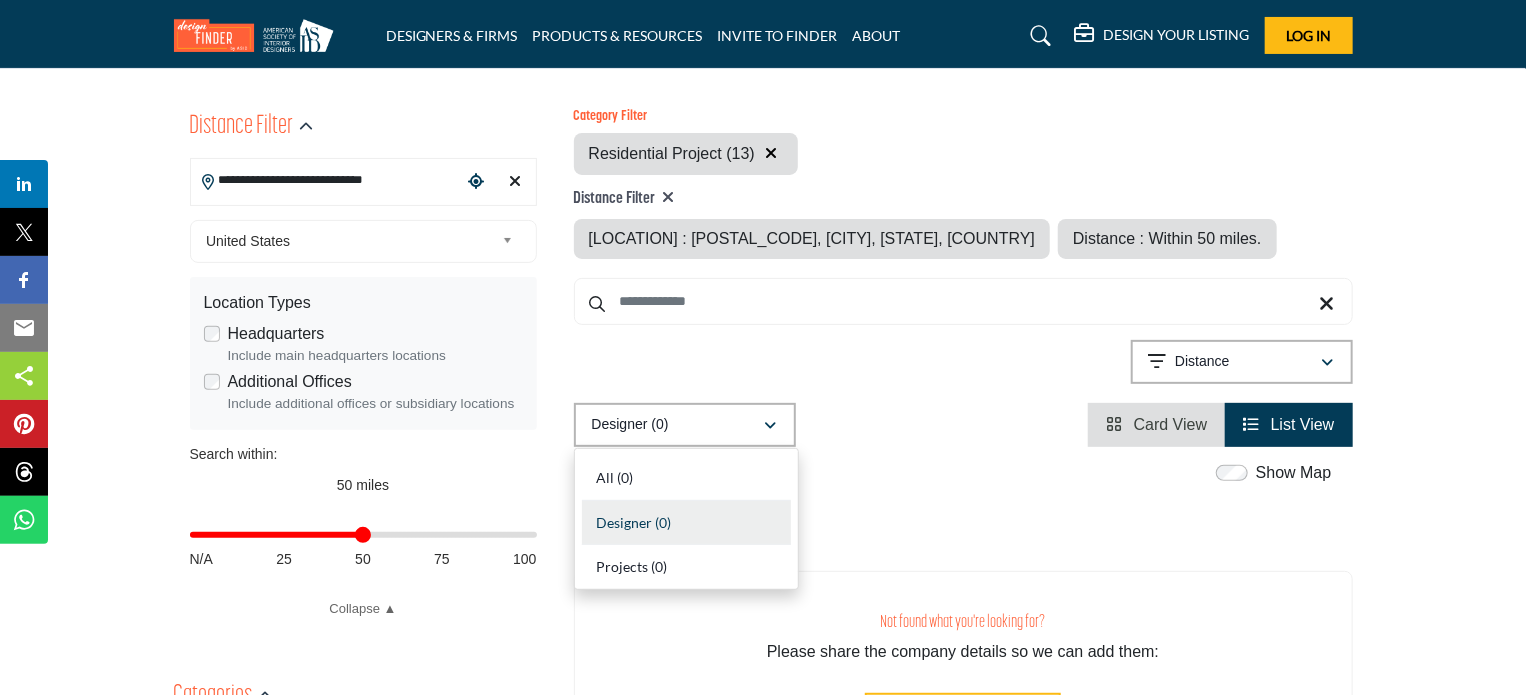 click on "Designer" at bounding box center (624, 522) 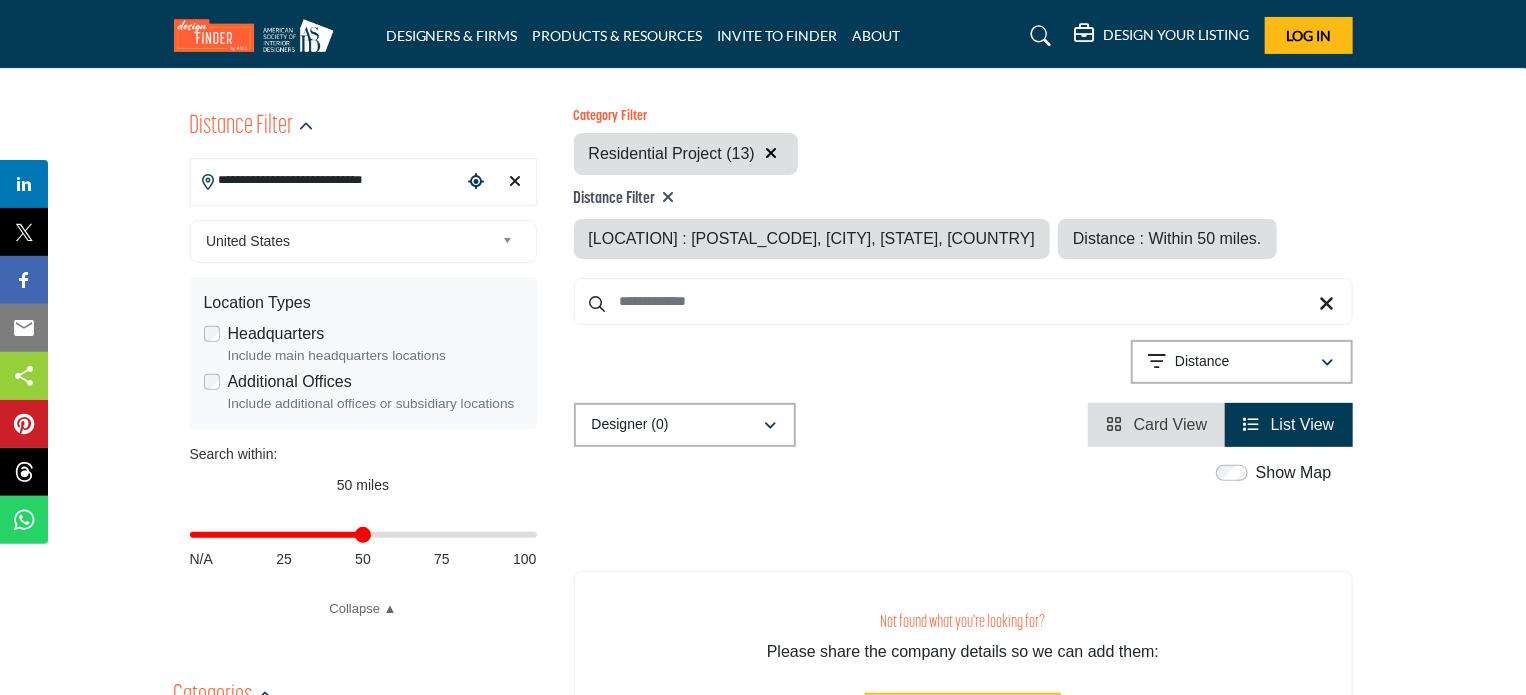 click on "Residential Project (13)" at bounding box center [672, 153] 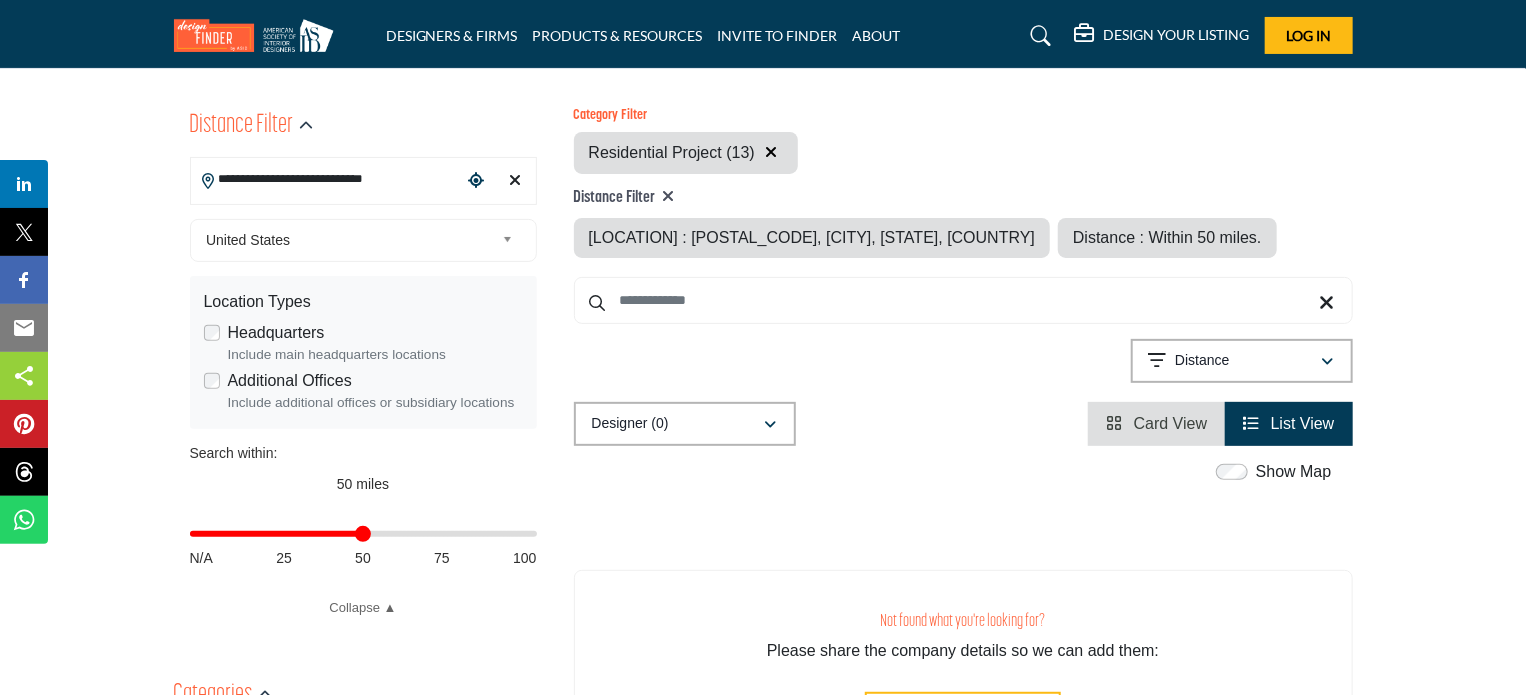scroll, scrollTop: 200, scrollLeft: 0, axis: vertical 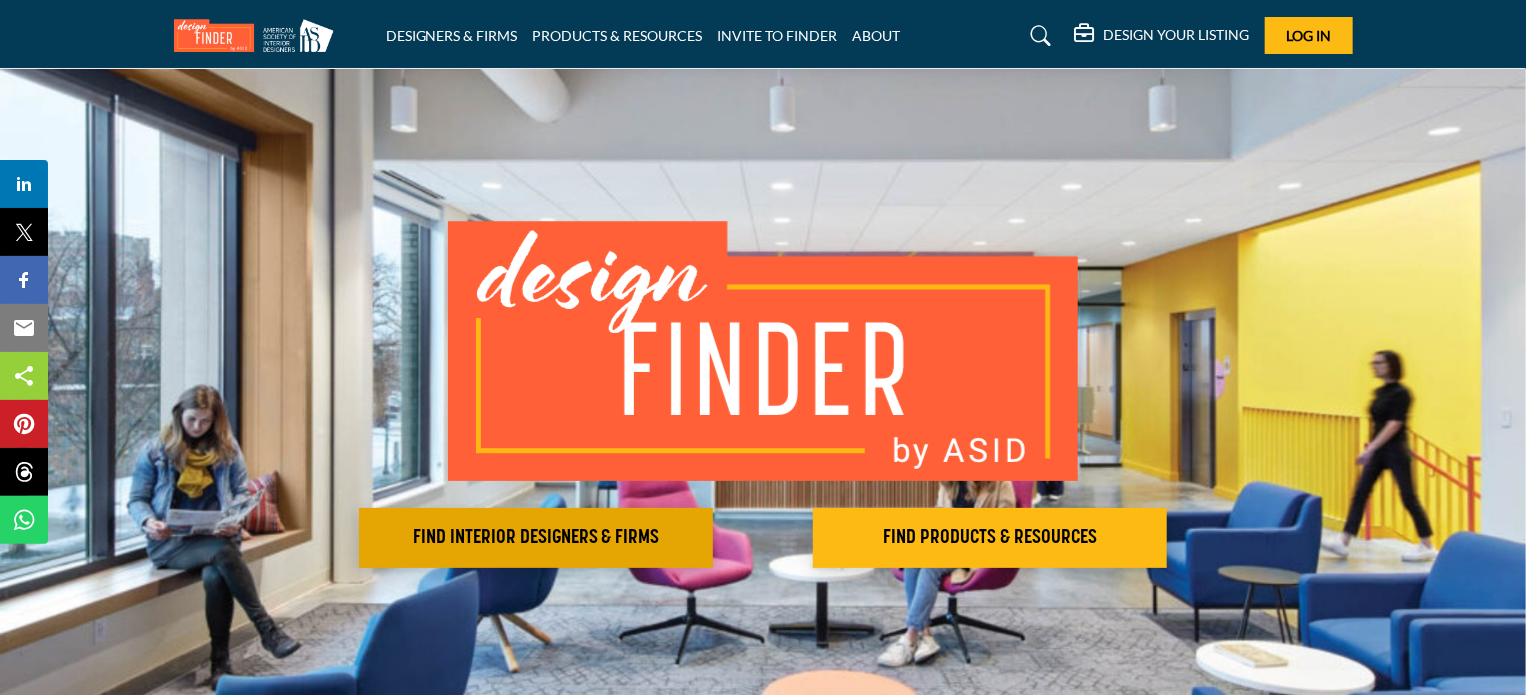 click on "FIND INTERIOR DESIGNERS & FIRMS" at bounding box center [536, 538] 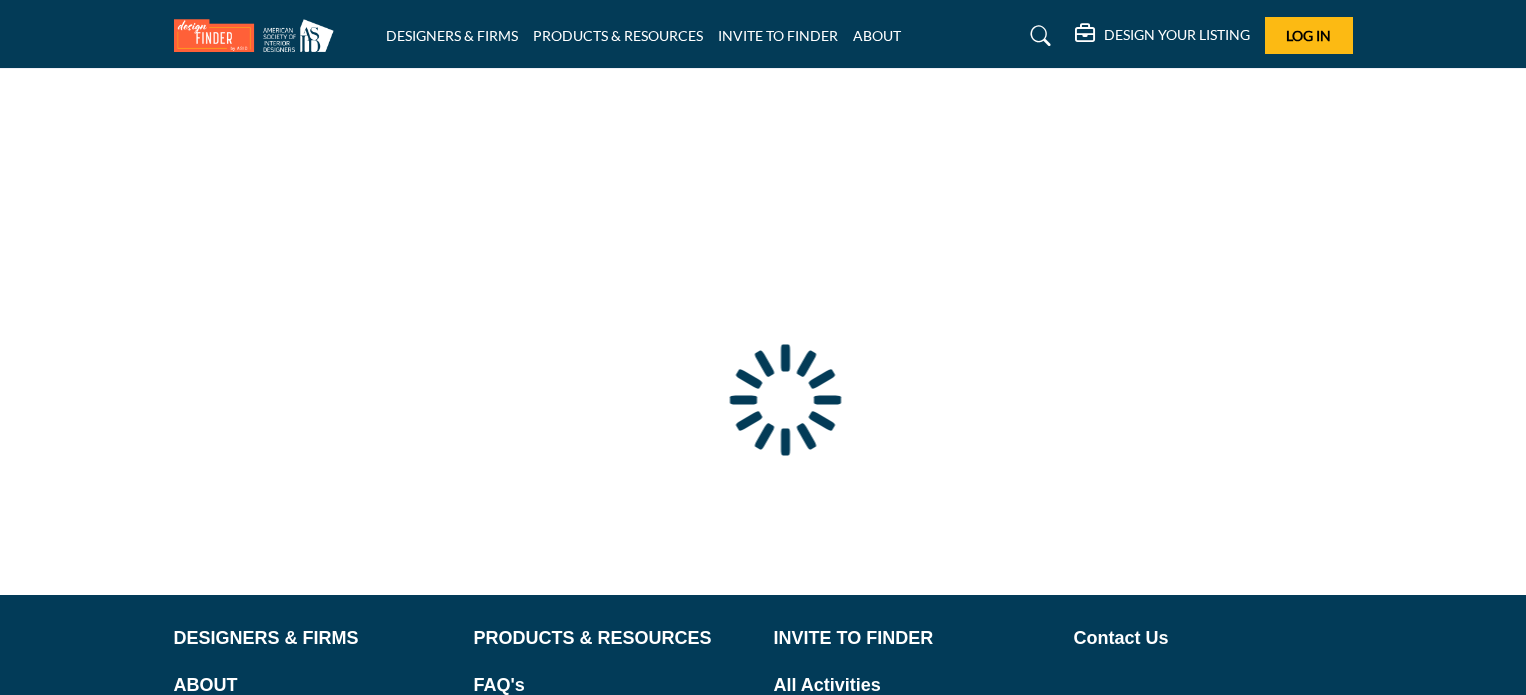 scroll, scrollTop: 0, scrollLeft: 0, axis: both 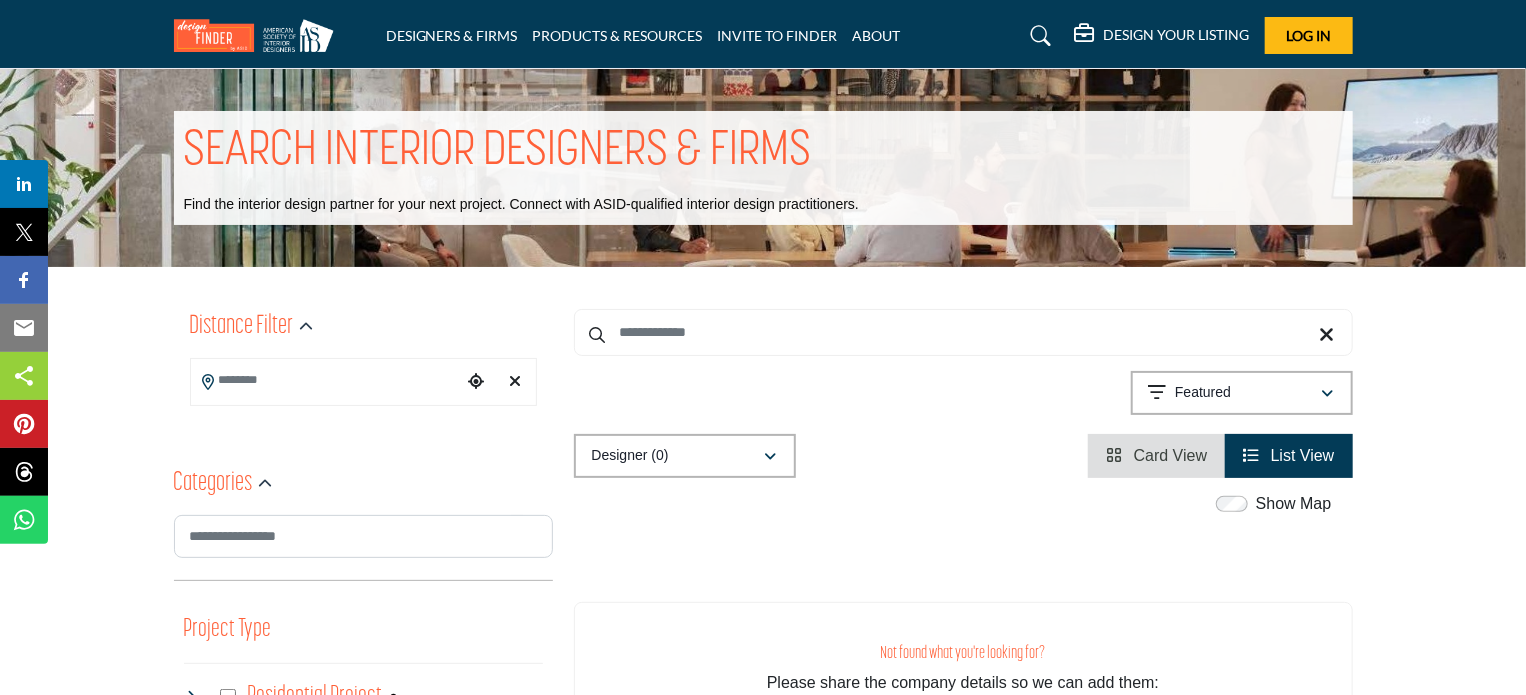 click at bounding box center (476, 381) 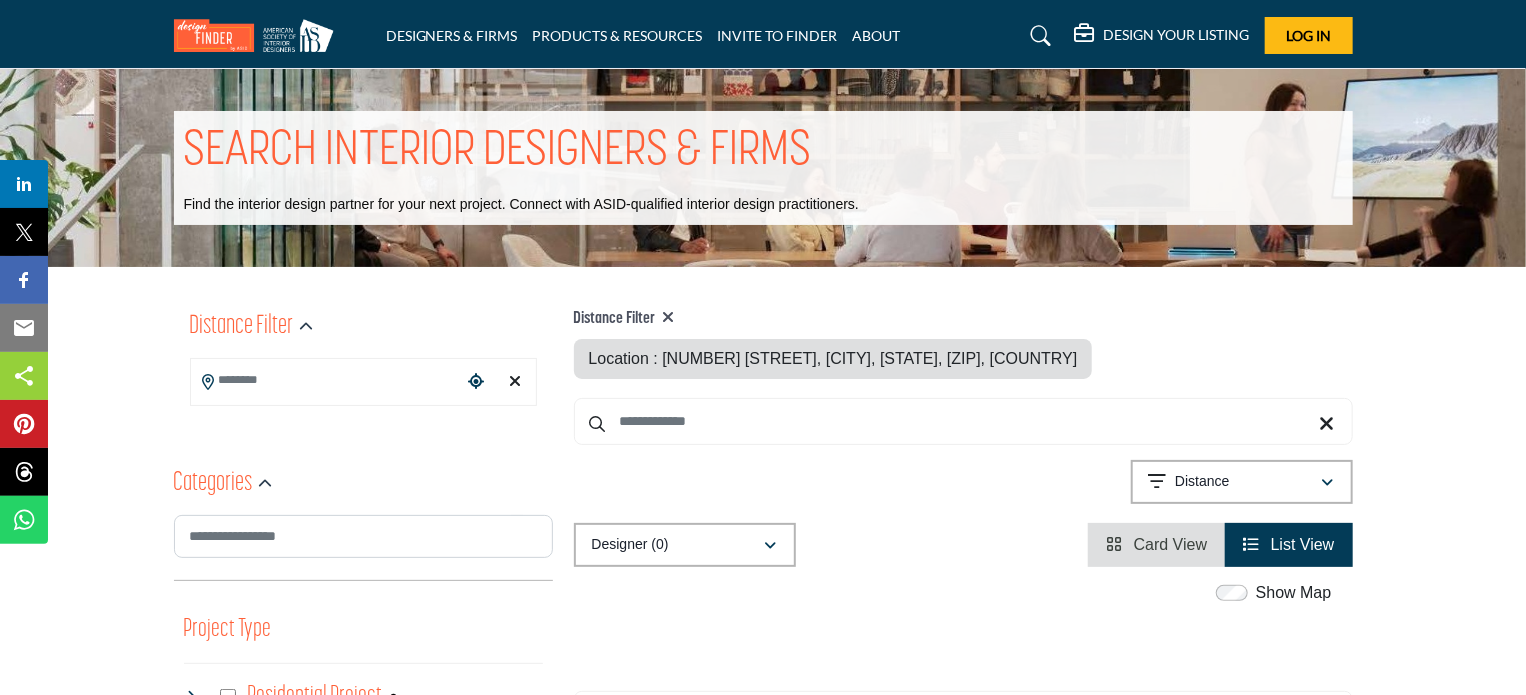 type on "**********" 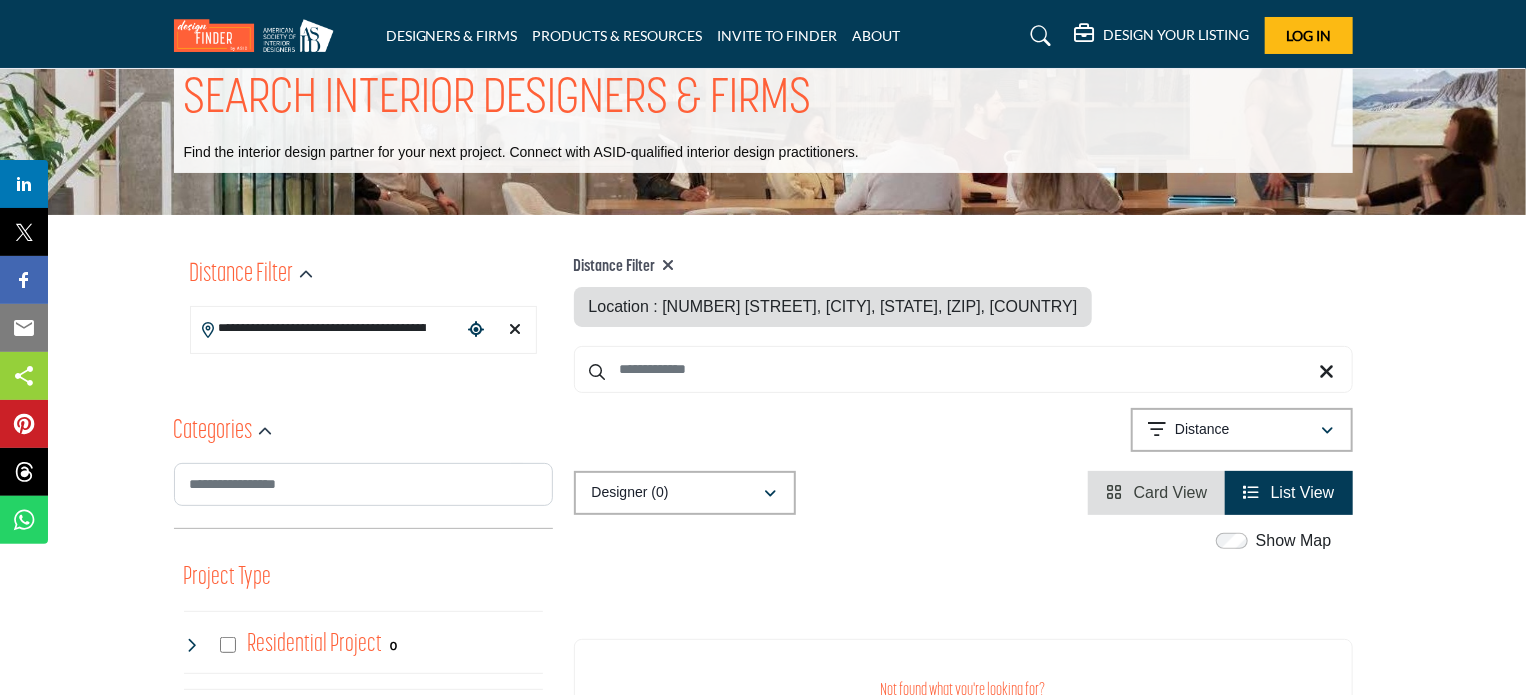 scroll, scrollTop: 100, scrollLeft: 0, axis: vertical 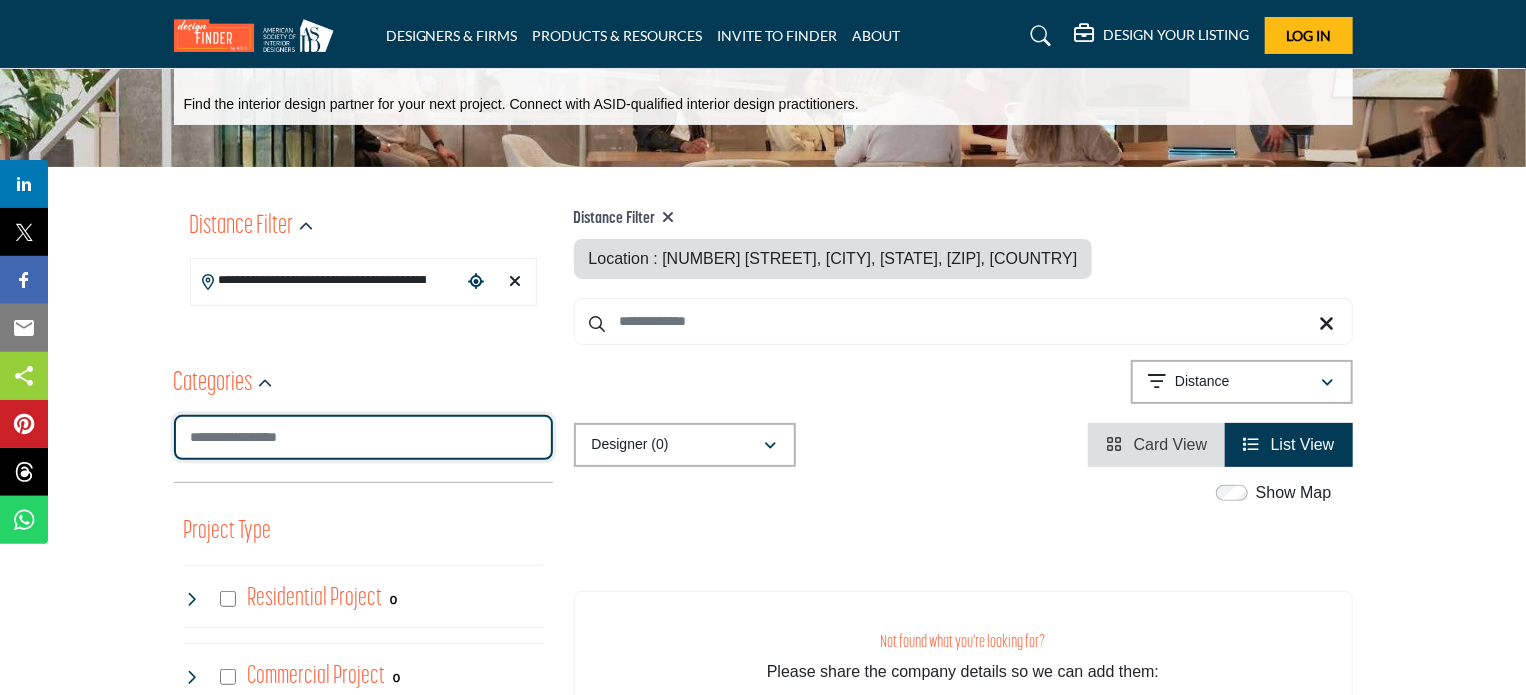 click at bounding box center (363, 437) 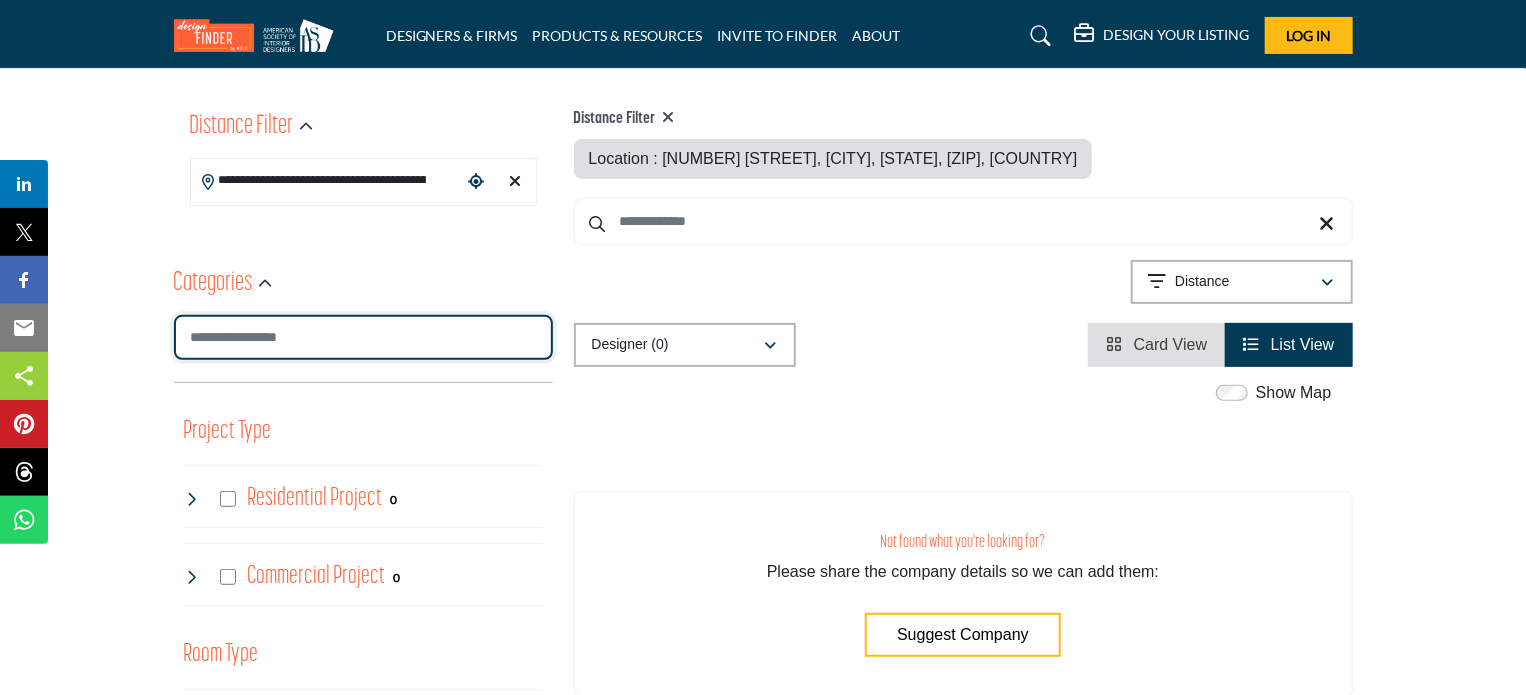scroll, scrollTop: 200, scrollLeft: 0, axis: vertical 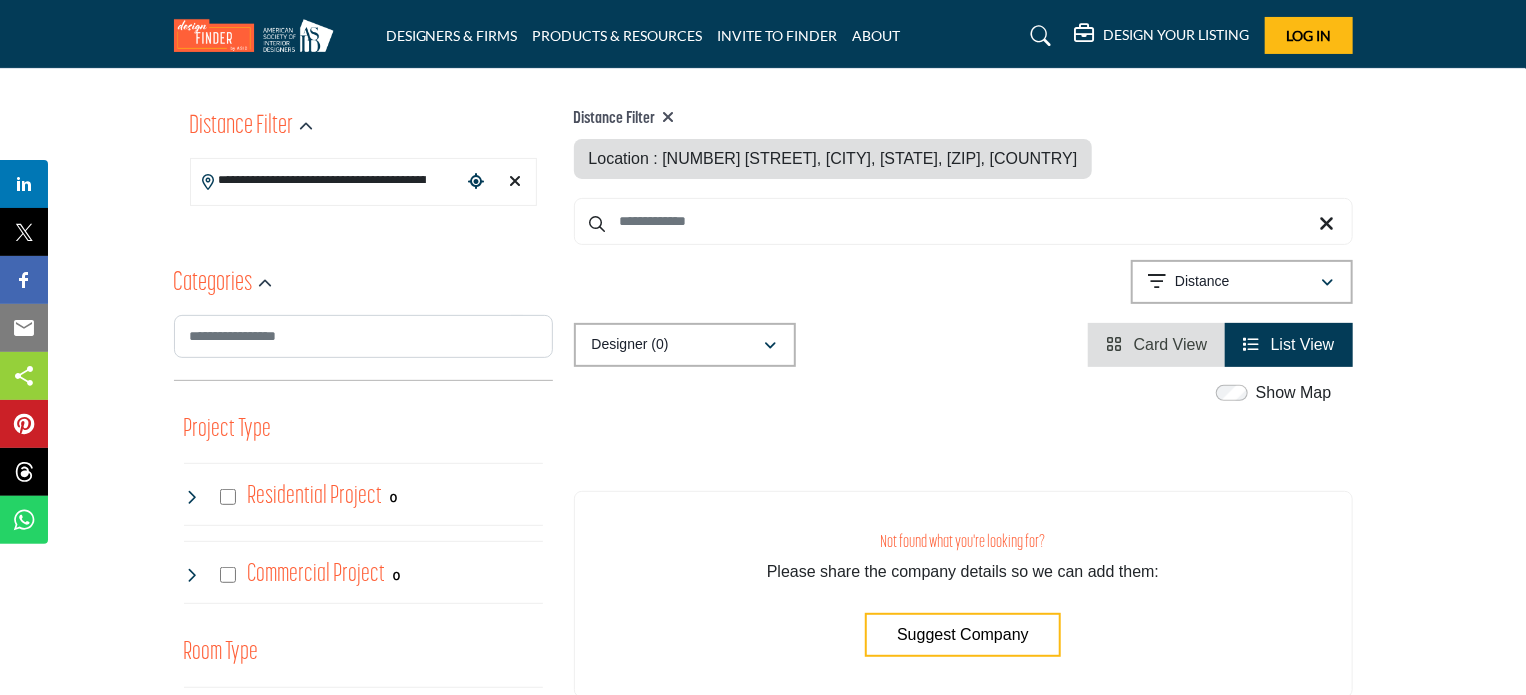 click on "List View" at bounding box center [1288, 345] 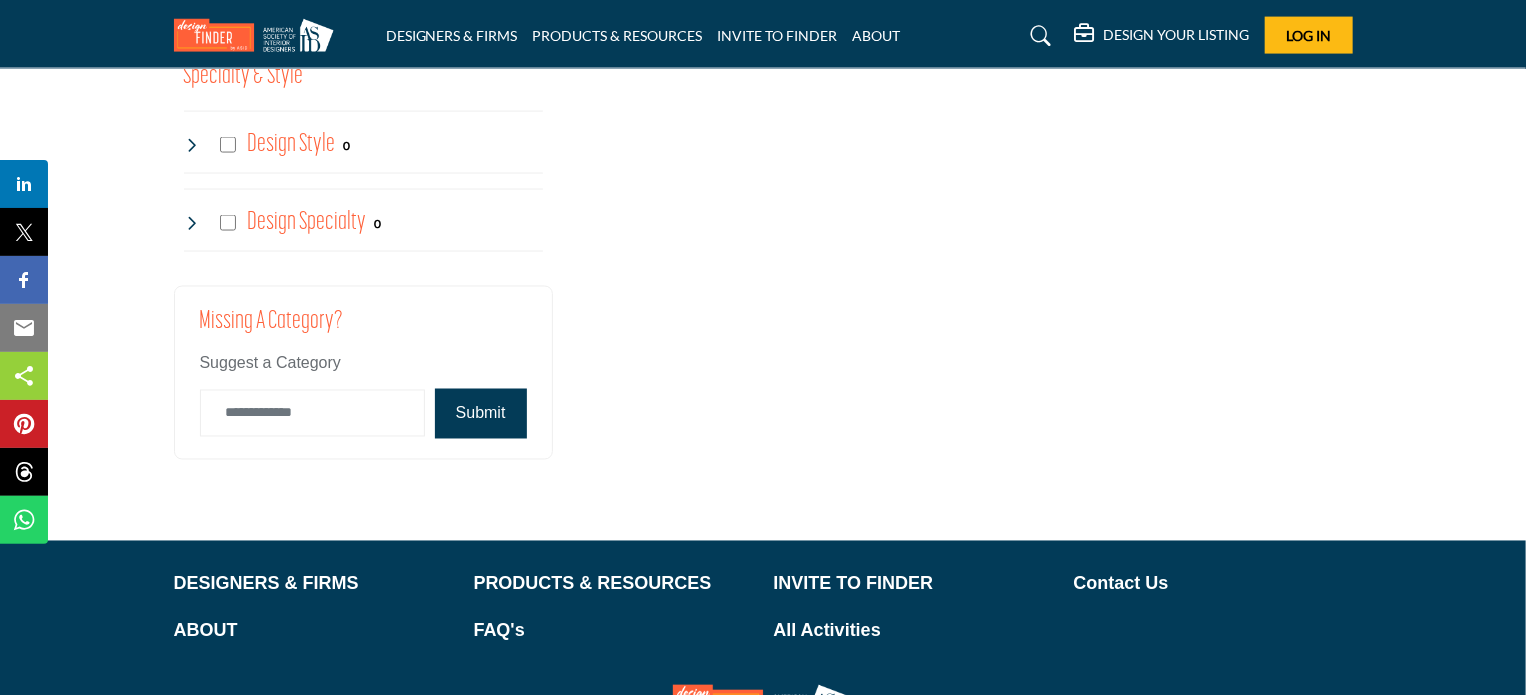 scroll, scrollTop: 1668, scrollLeft: 0, axis: vertical 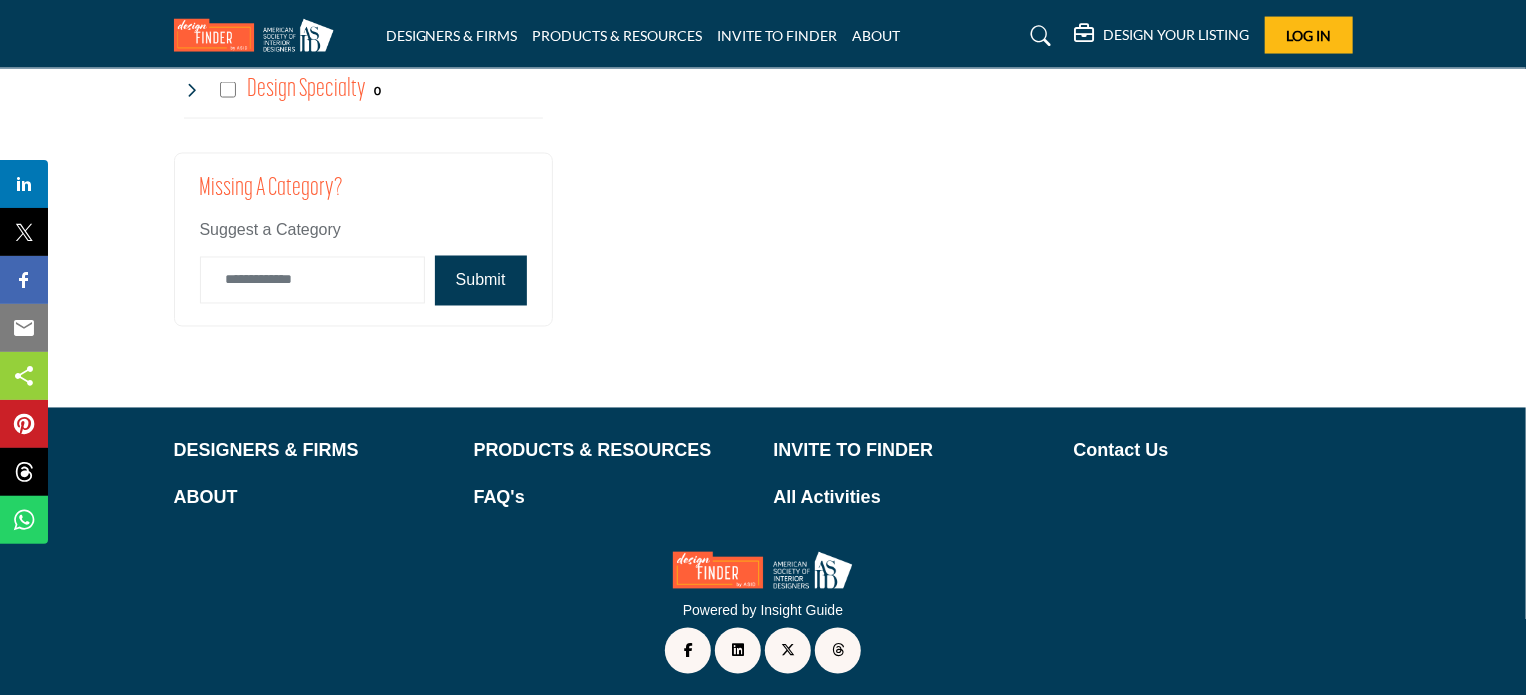 click on "Missing a Category?
Suggest a Category
Submit" at bounding box center (363, 240) 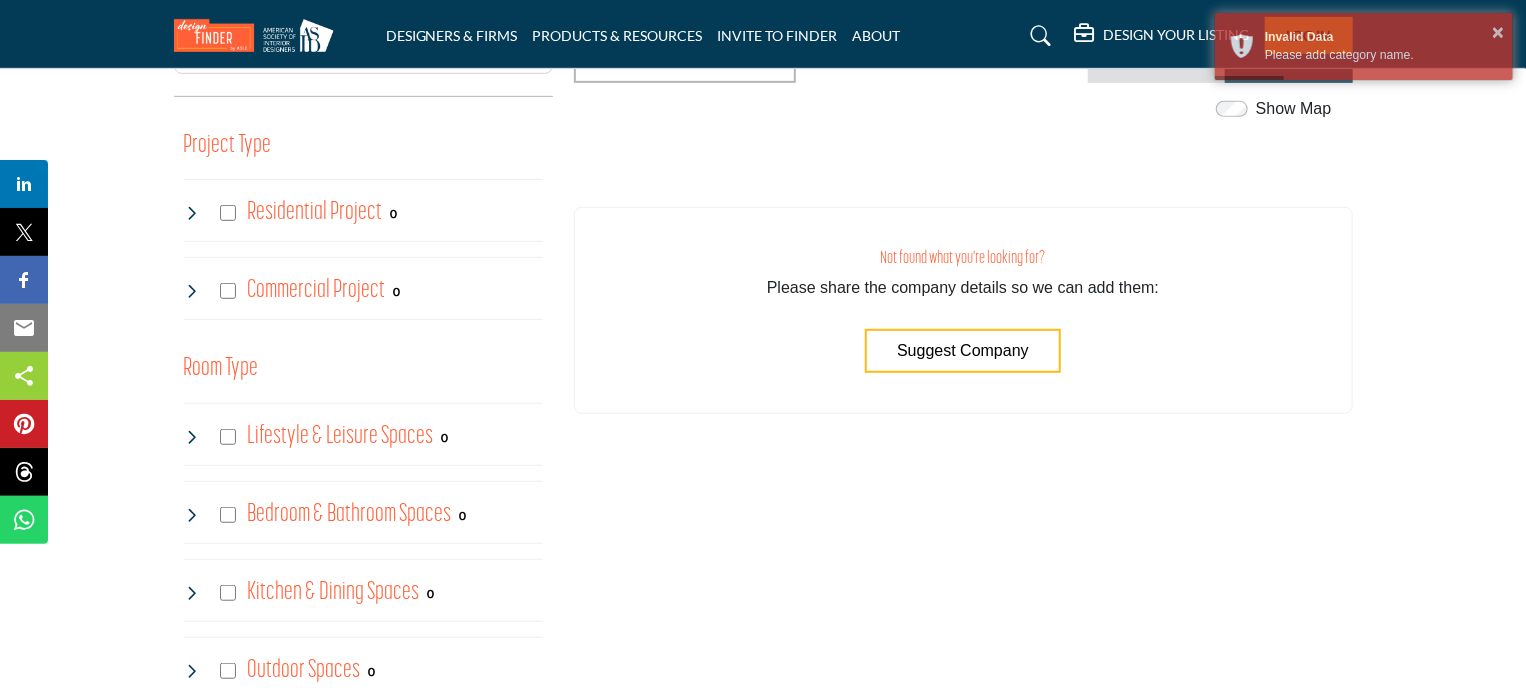 scroll, scrollTop: 368, scrollLeft: 0, axis: vertical 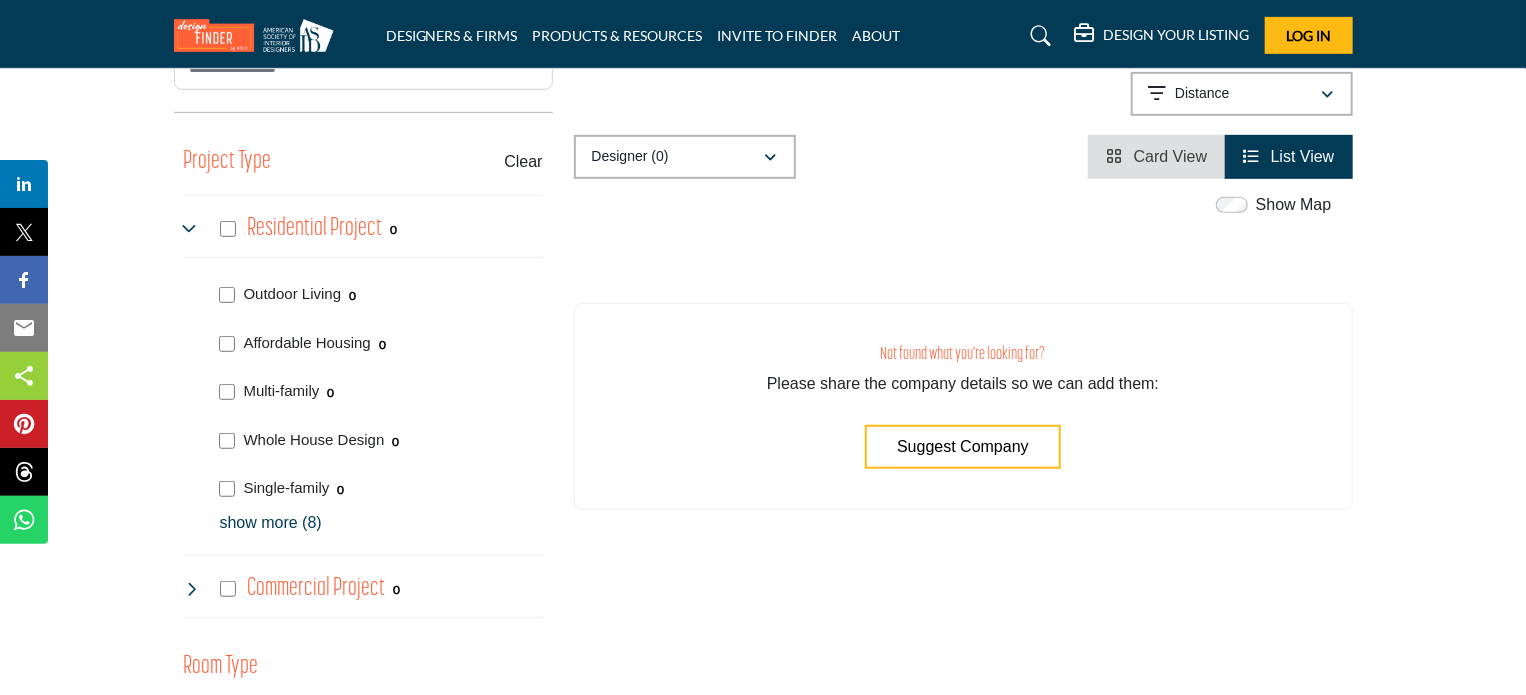 click on "show more (8)" at bounding box center (381, 523) 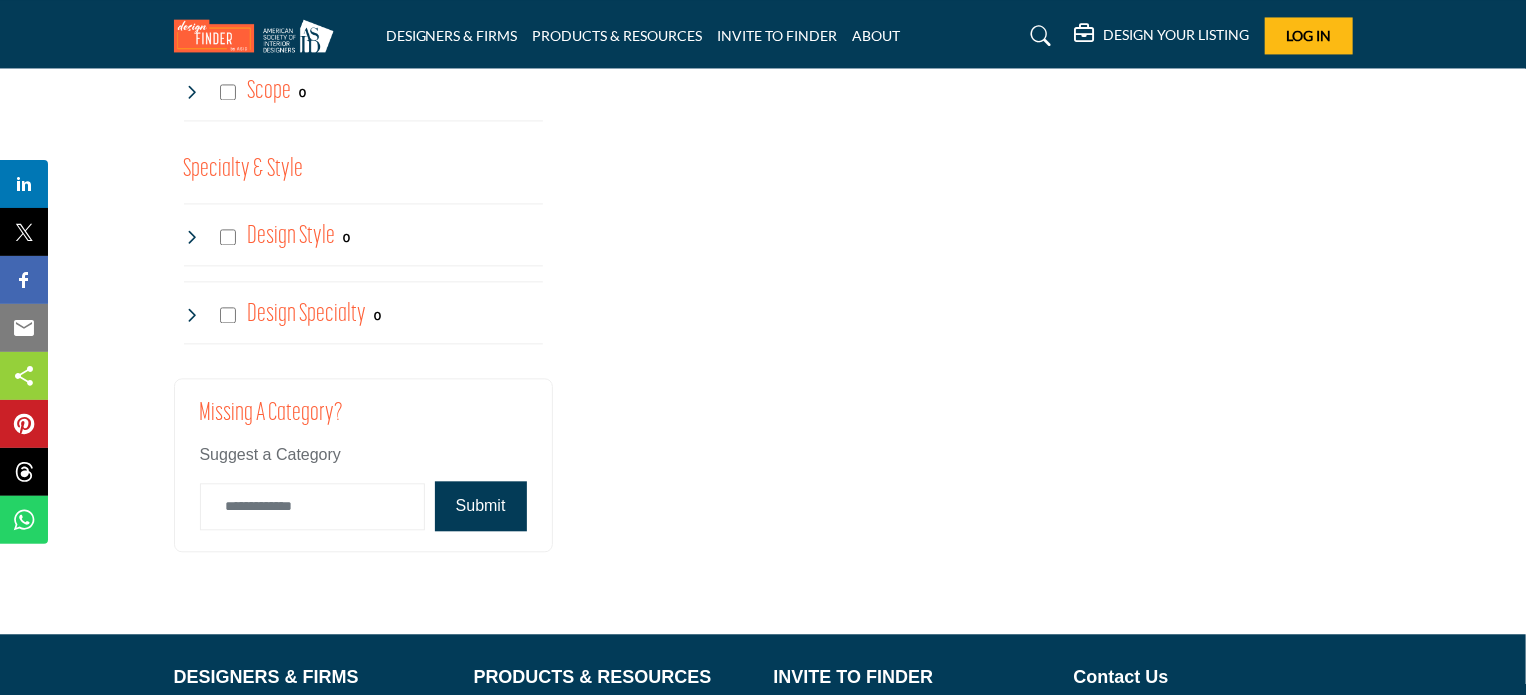 scroll, scrollTop: 2268, scrollLeft: 0, axis: vertical 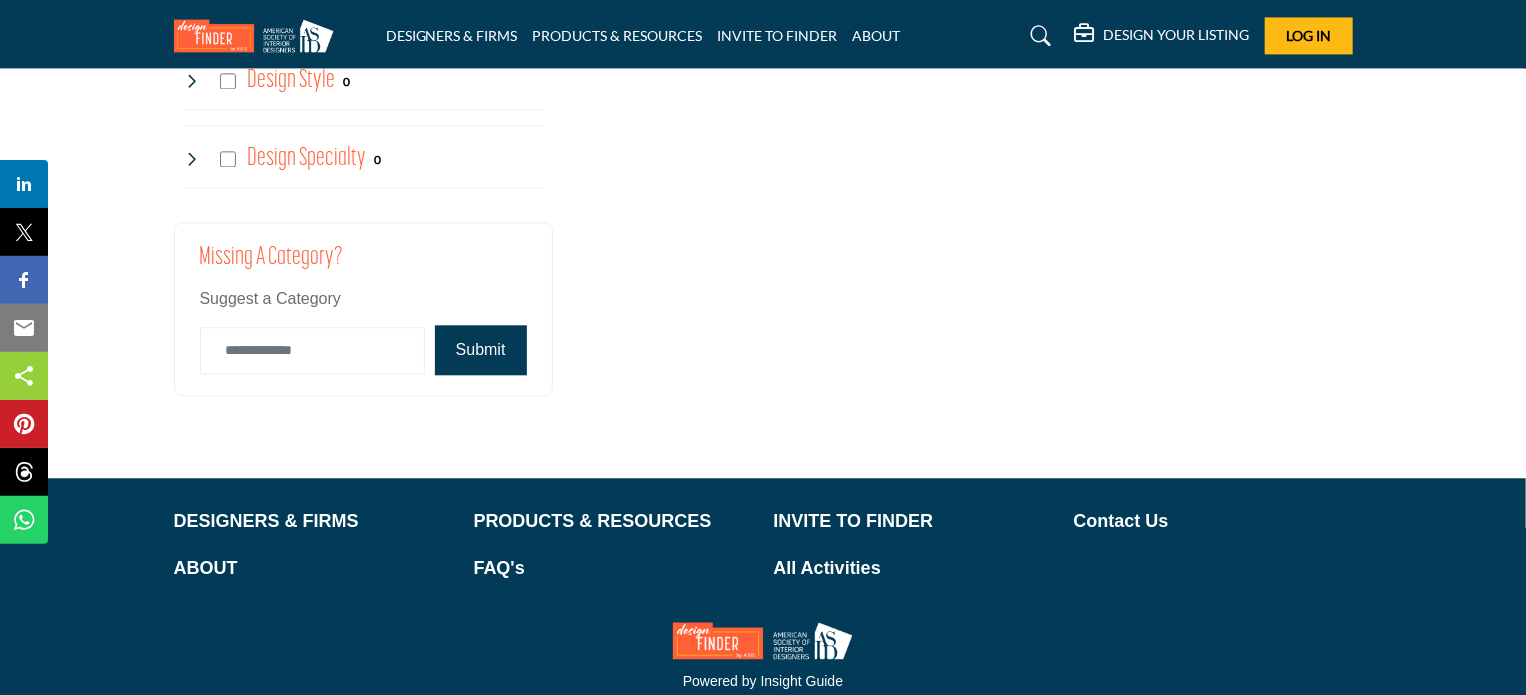 click on "Submit" at bounding box center (481, 350) 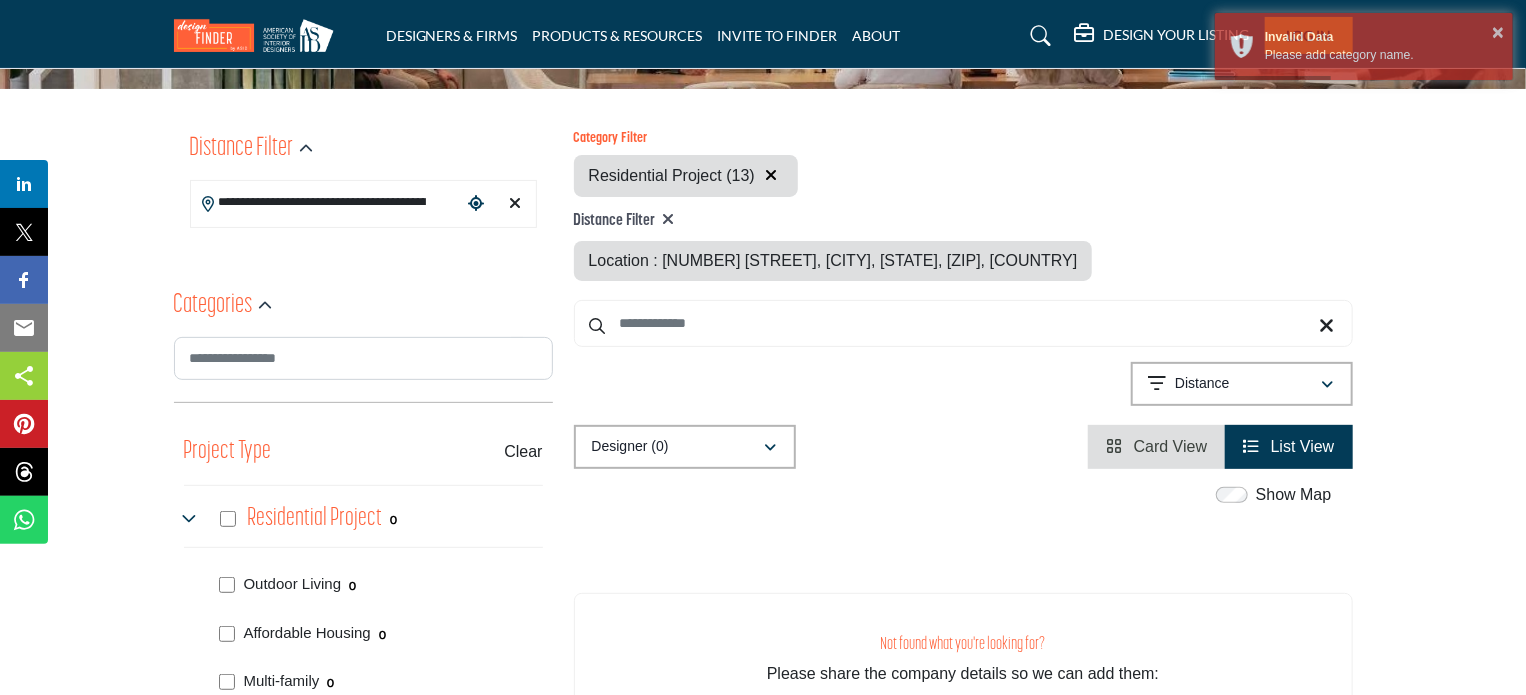 scroll, scrollTop: 168, scrollLeft: 0, axis: vertical 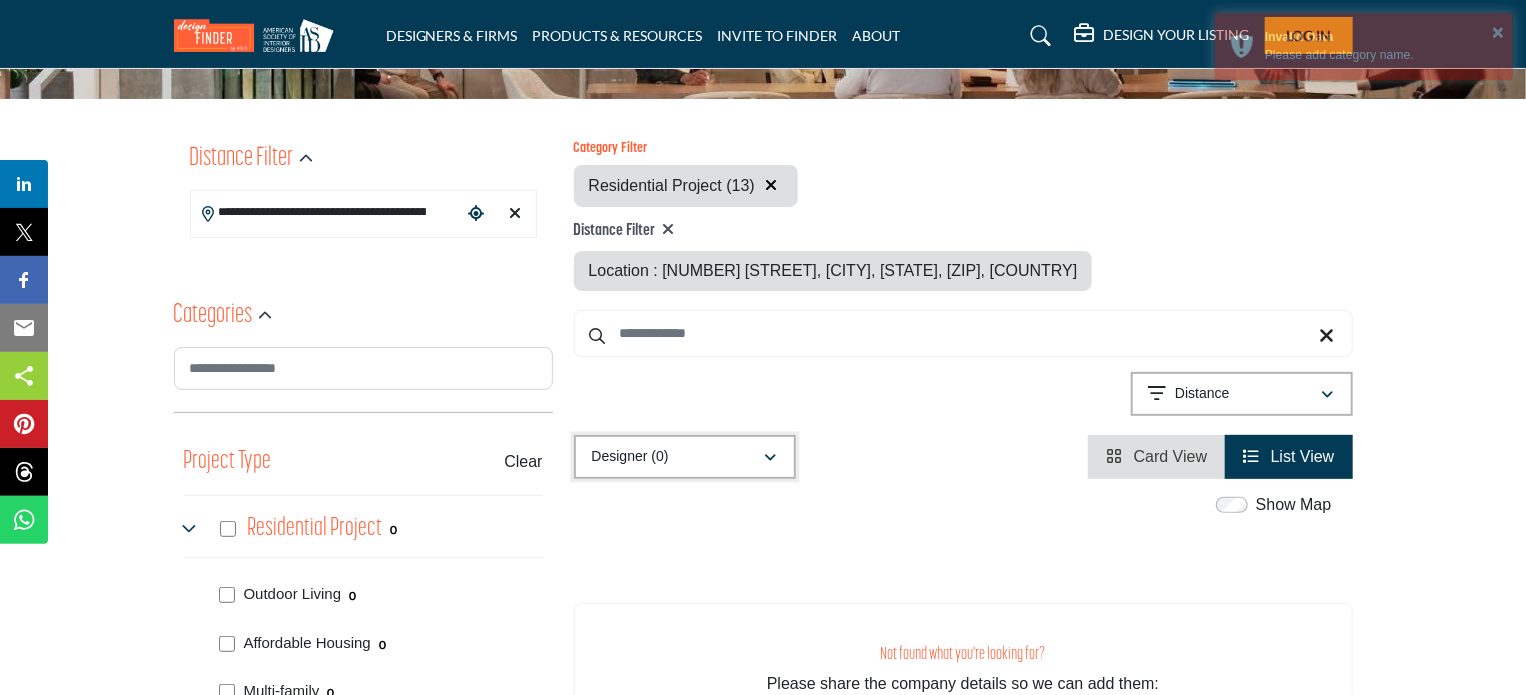 click at bounding box center [771, 458] 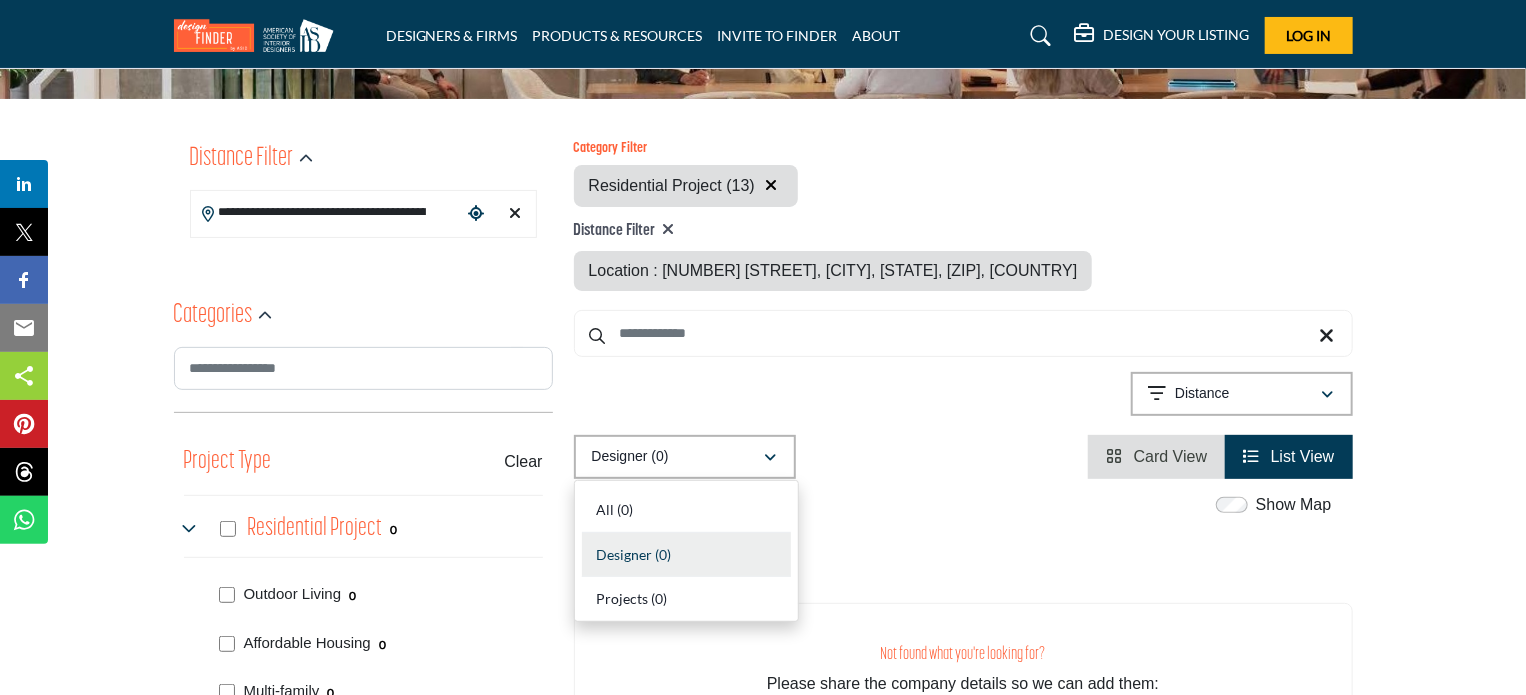 click on "Designer (0)
All
(0)
Designer
(0)
Products
(0)
Projects
(0)
Card View
List View" at bounding box center (963, 457) 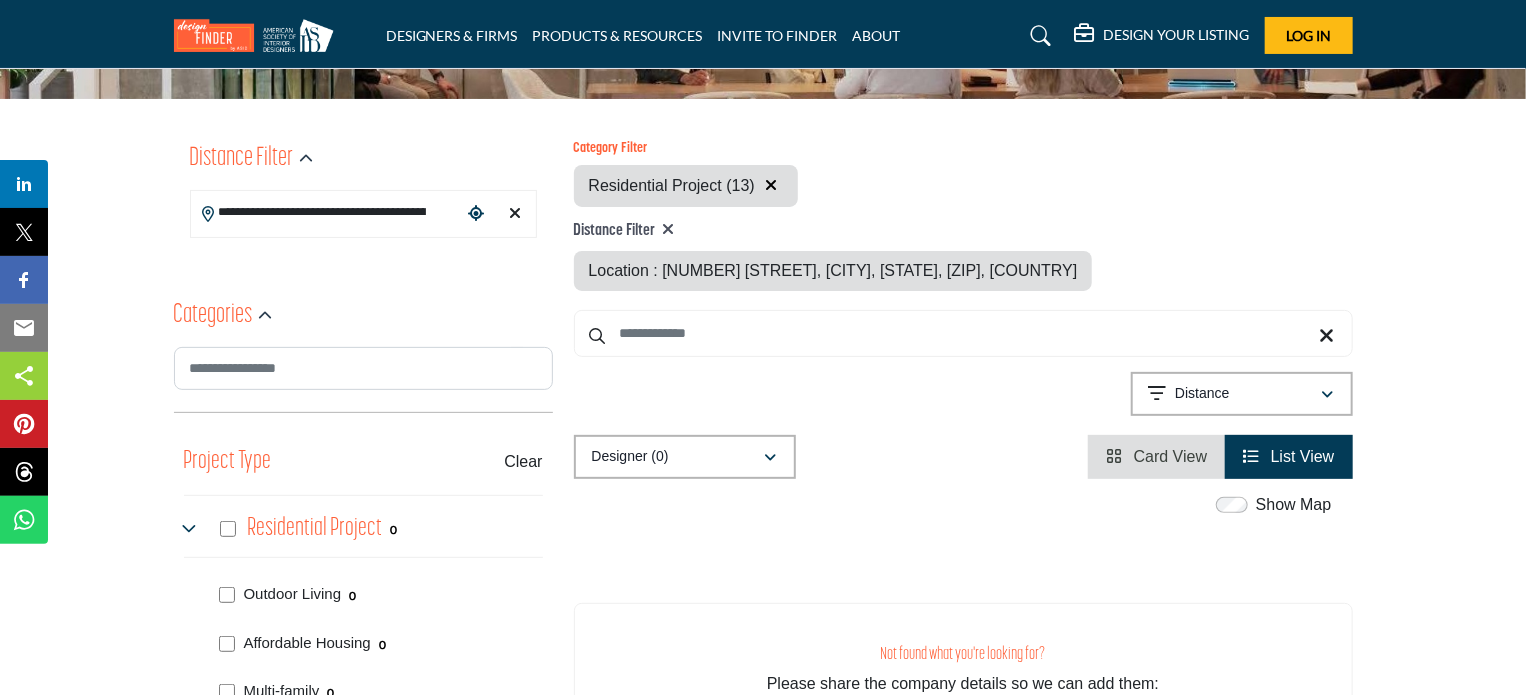 click on "DESIGNERS & FIRMS" at bounding box center [452, 36] 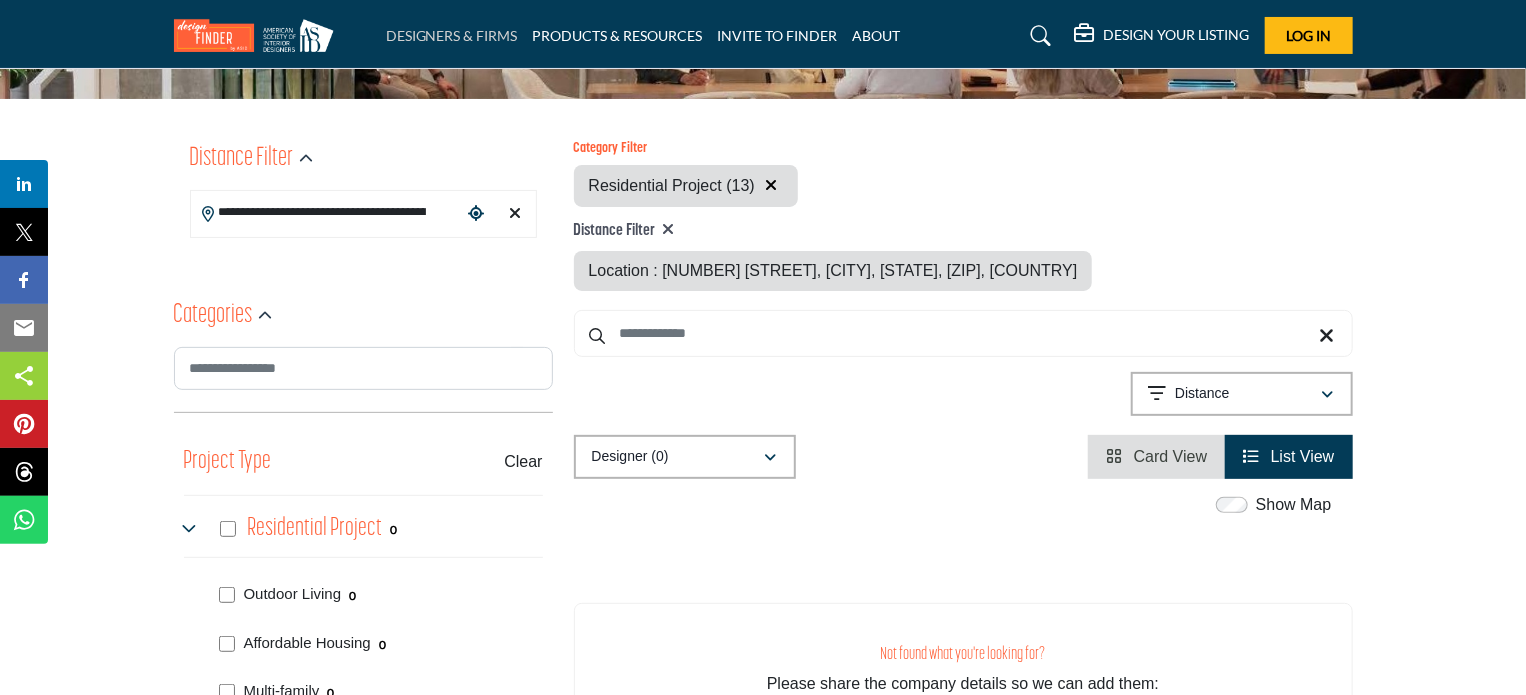 click on "DESIGNERS & FIRMS" at bounding box center [452, 35] 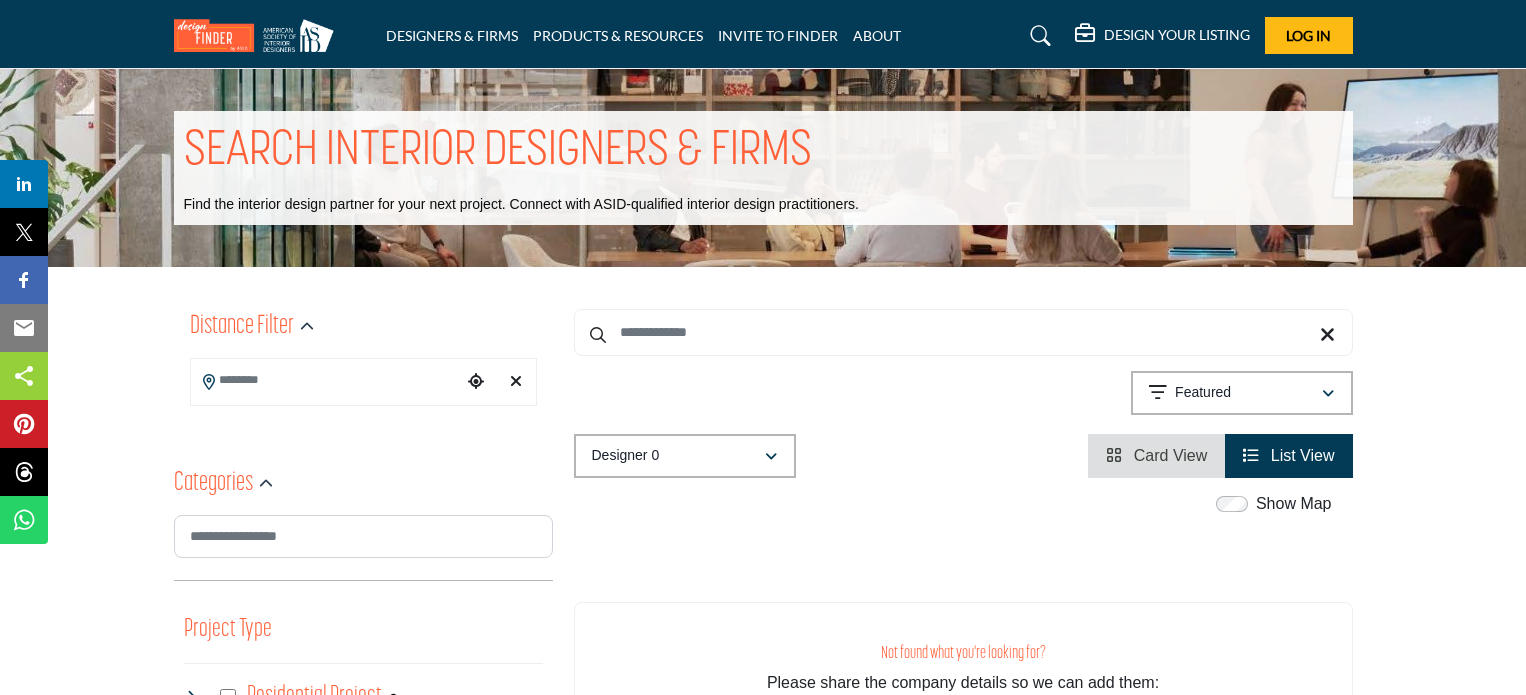 scroll, scrollTop: 0, scrollLeft: 0, axis: both 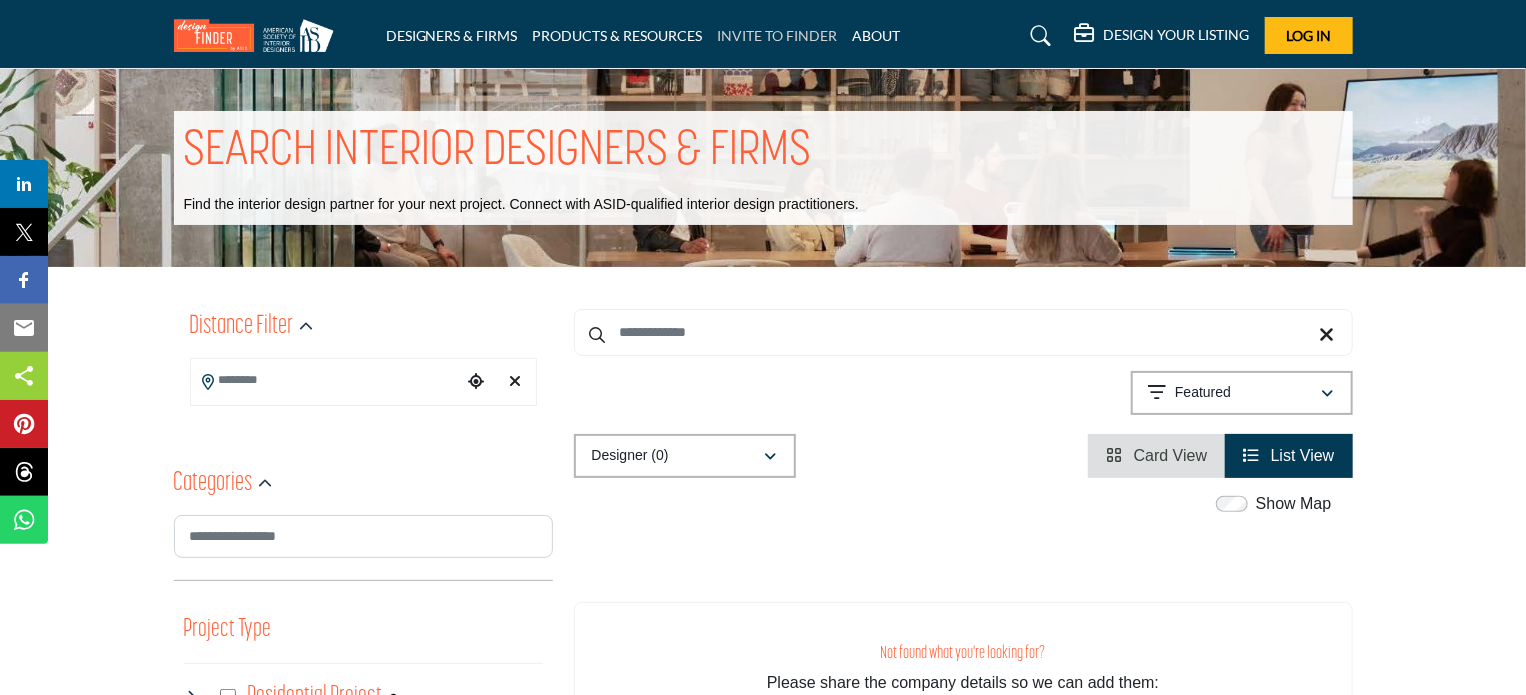 click on "INVITE TO FINDER" at bounding box center [778, 35] 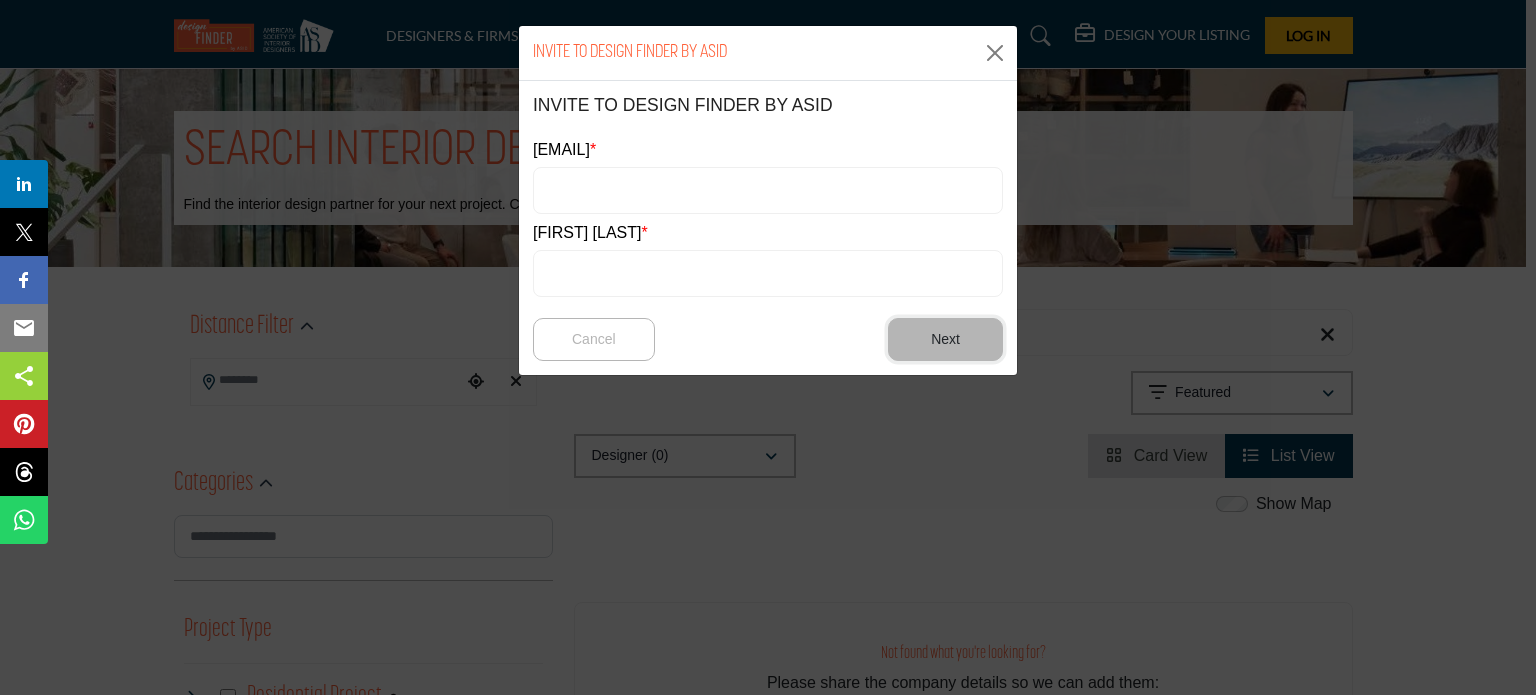 click on "Next" at bounding box center [945, 339] 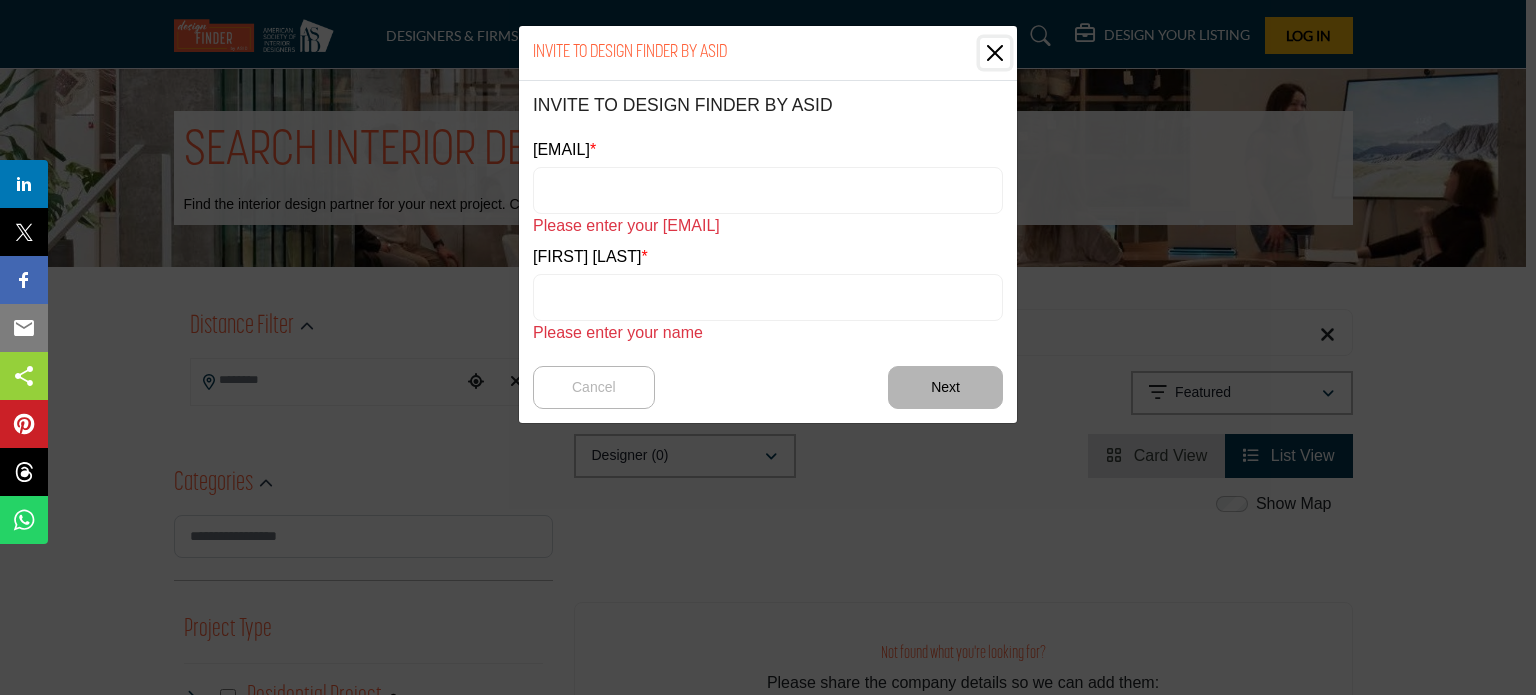 click at bounding box center (995, 53) 